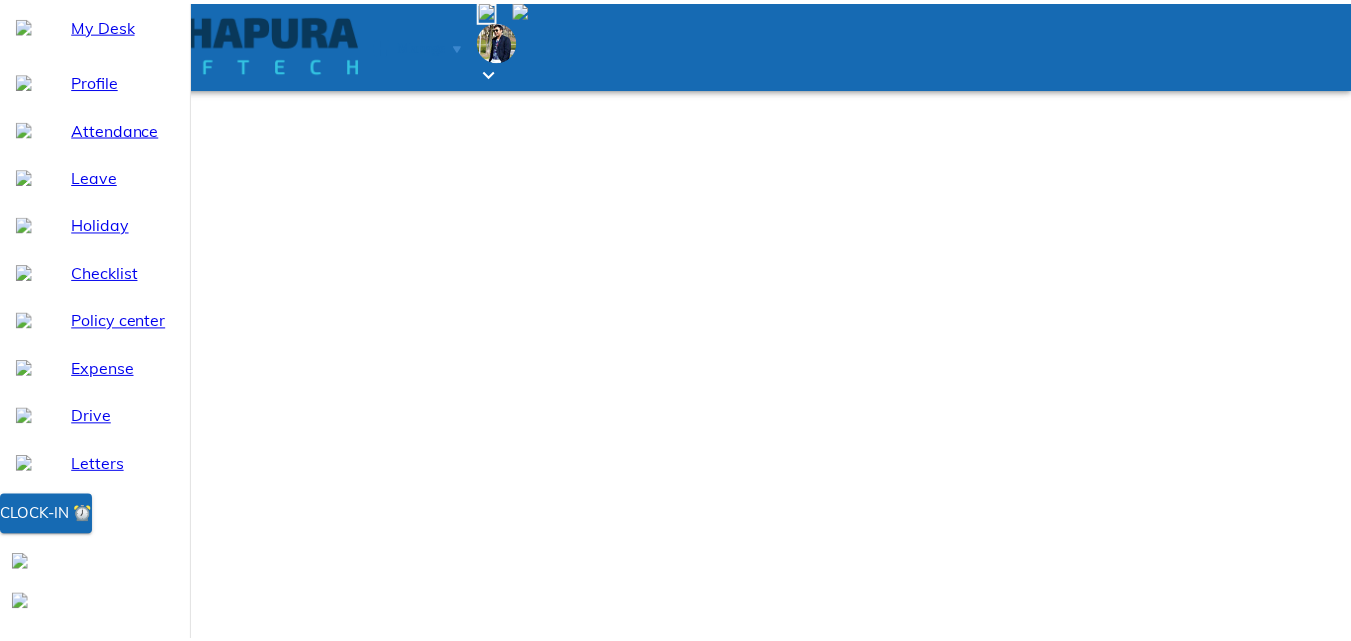 scroll, scrollTop: 0, scrollLeft: 0, axis: both 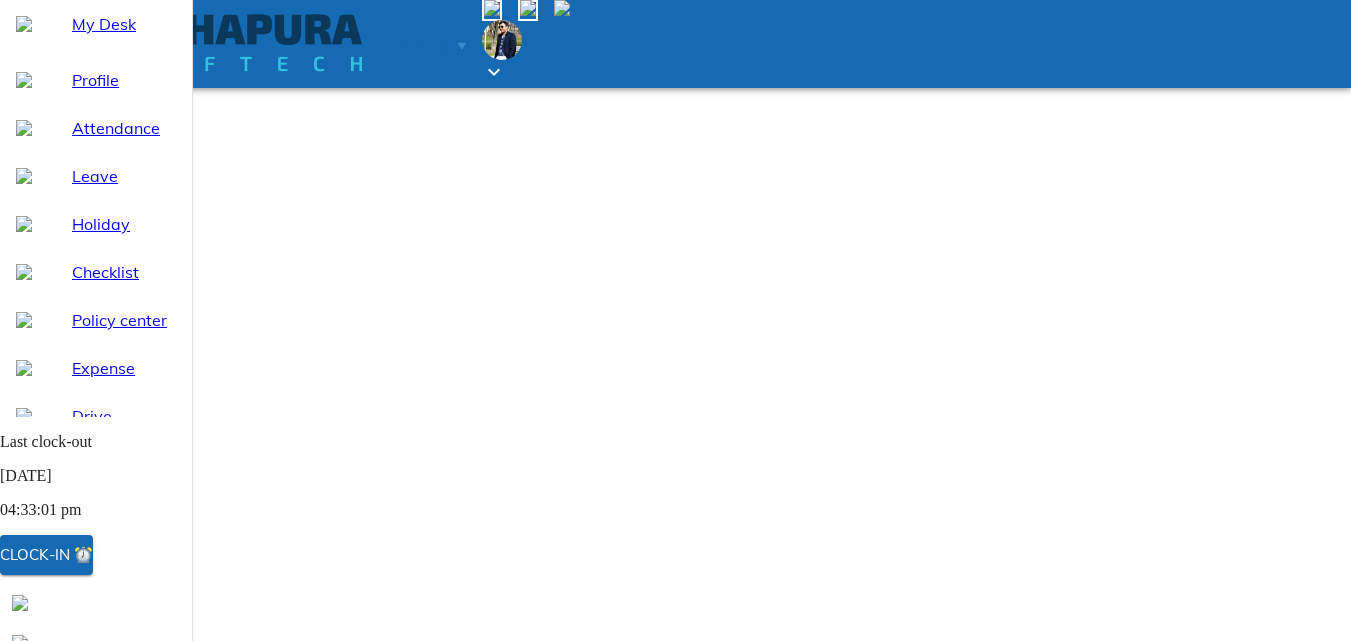 click on "Clock-in ⏰" at bounding box center (46, 555) 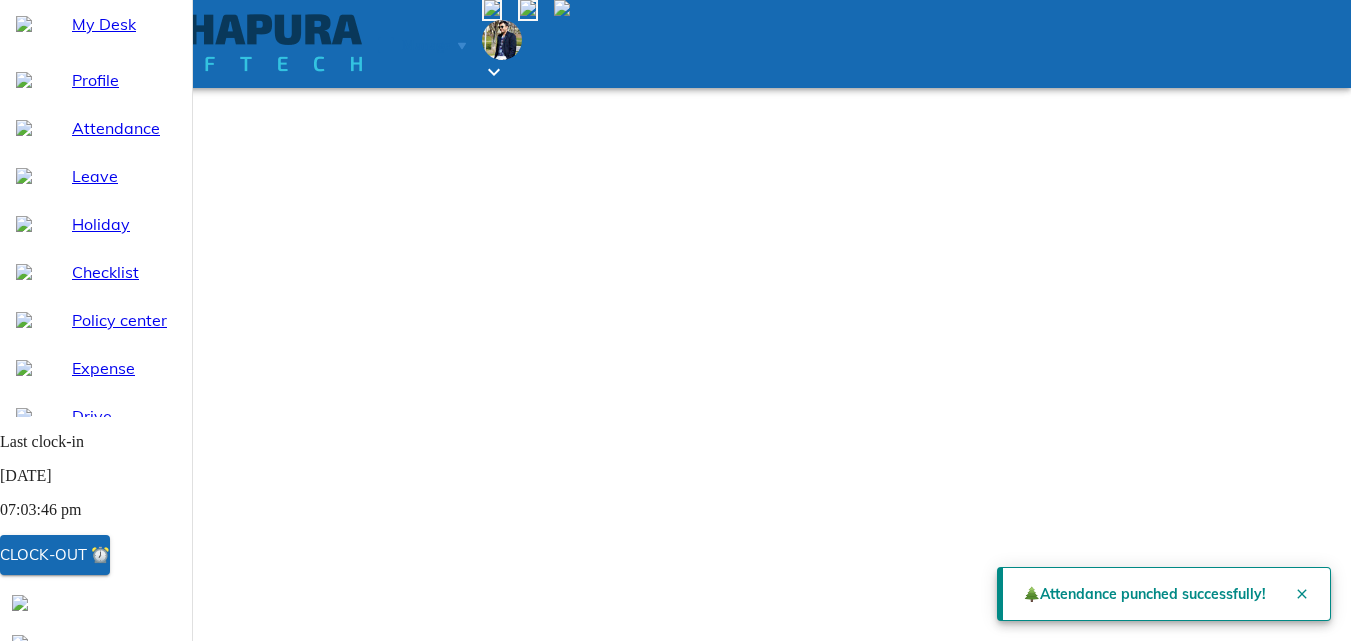 click at bounding box center [793, 937] 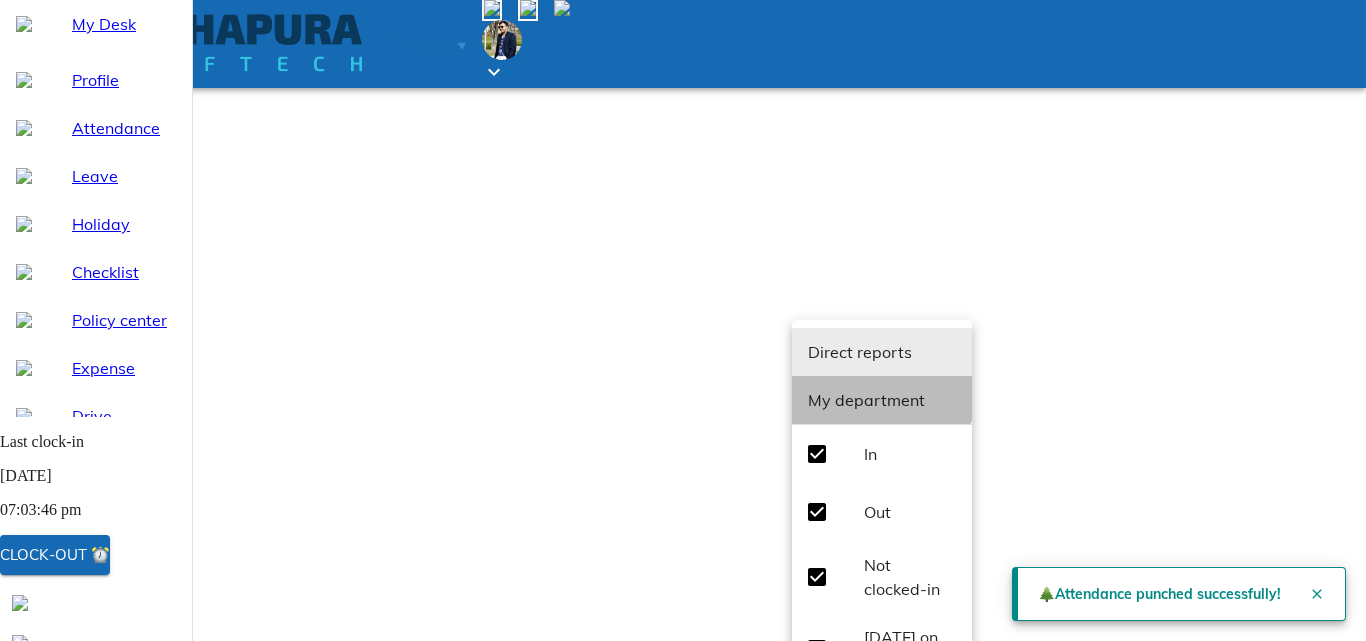 click on "My department" at bounding box center (882, 400) 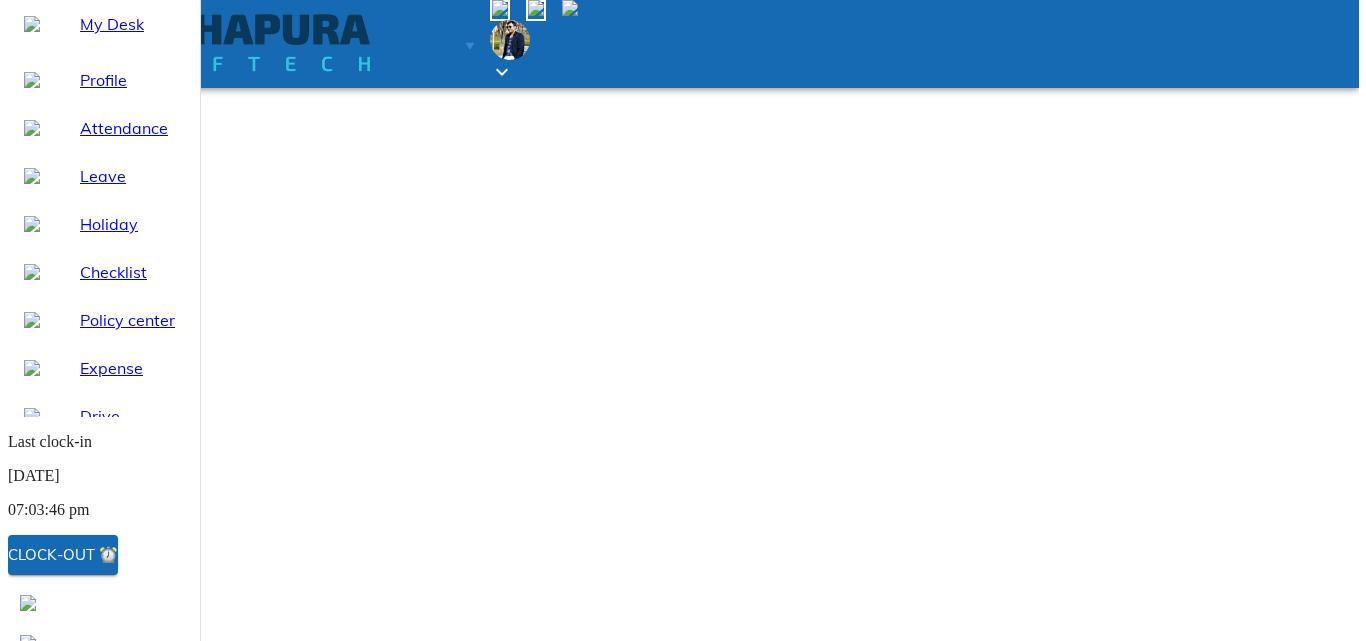 scroll, scrollTop: 100, scrollLeft: 0, axis: vertical 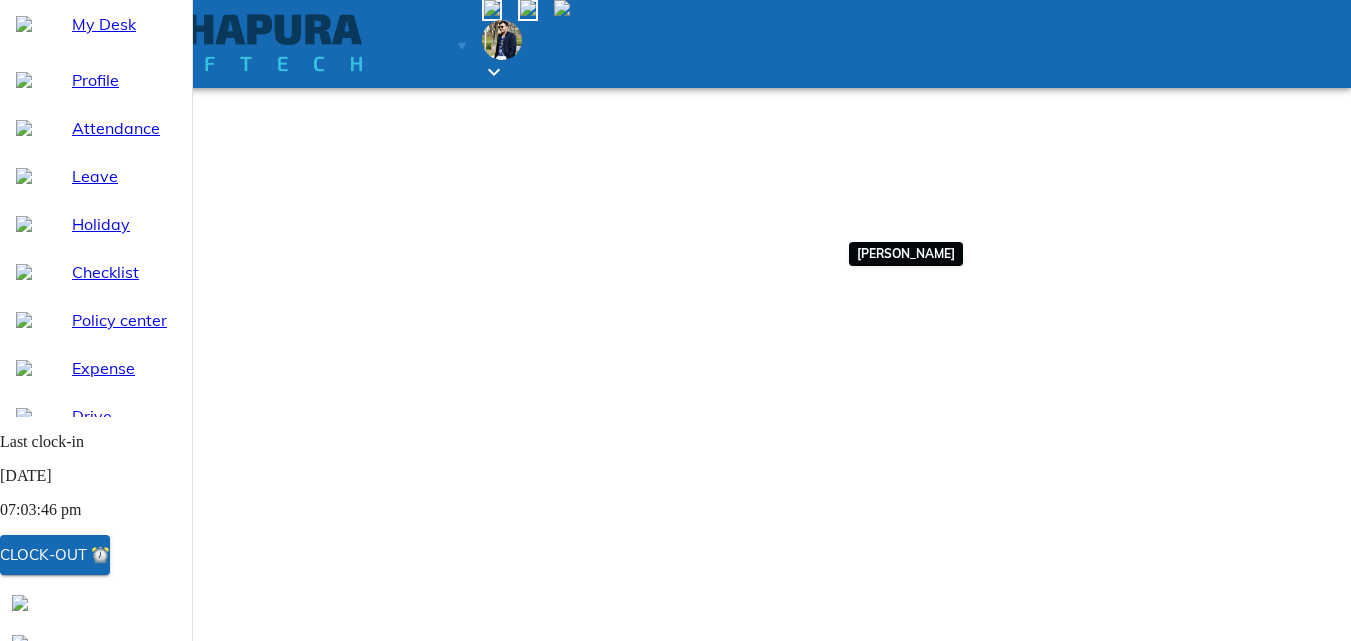 click on "+ 5" at bounding box center [775, 974] 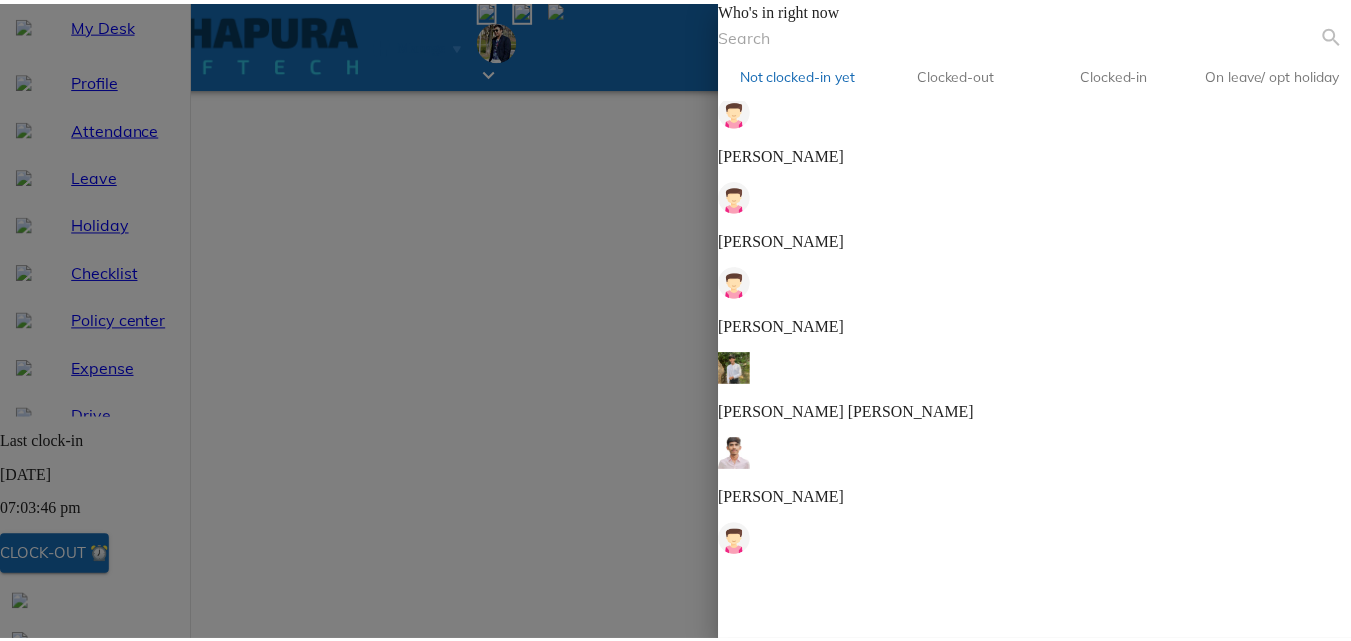 scroll, scrollTop: 281, scrollLeft: 0, axis: vertical 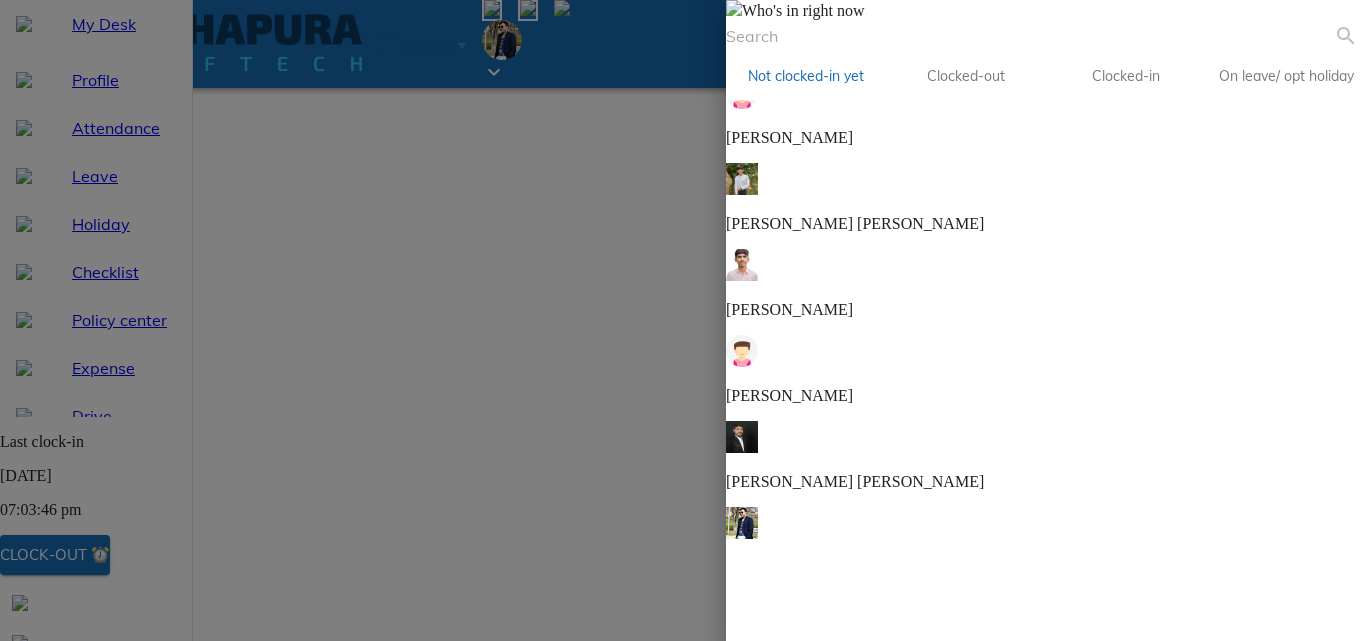 click at bounding box center [683, 320] 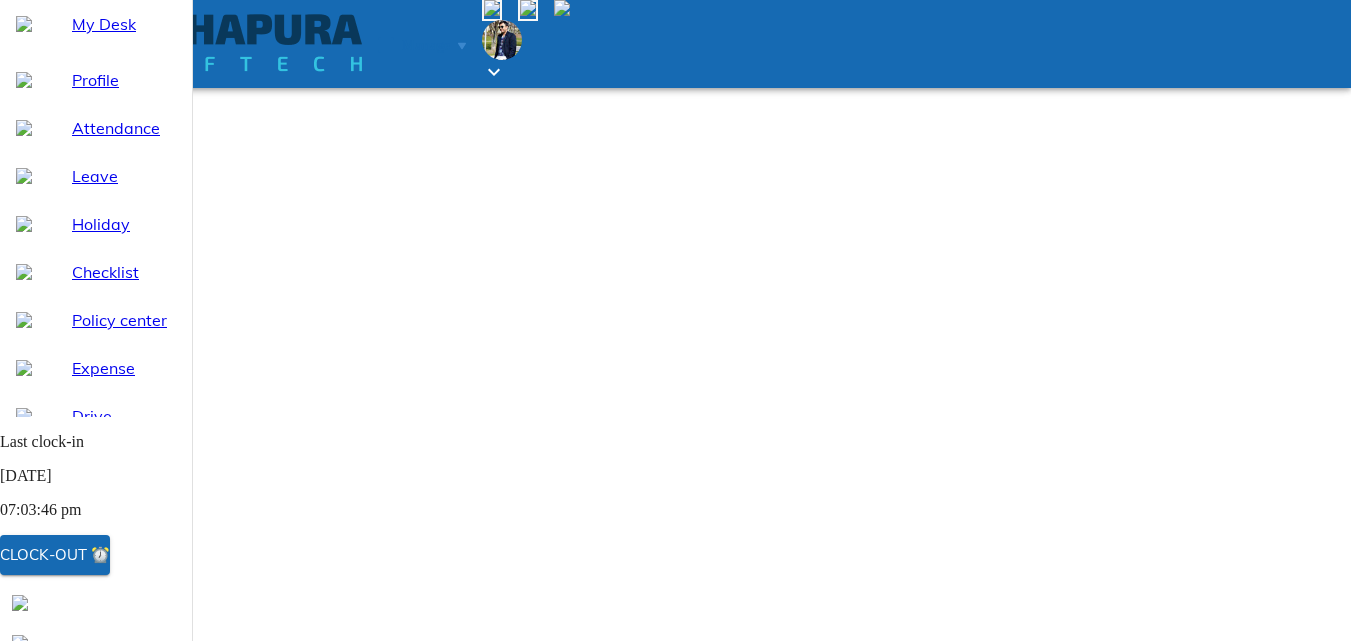 drag, startPoint x: 919, startPoint y: 178, endPoint x: 917, endPoint y: 192, distance: 14.142136 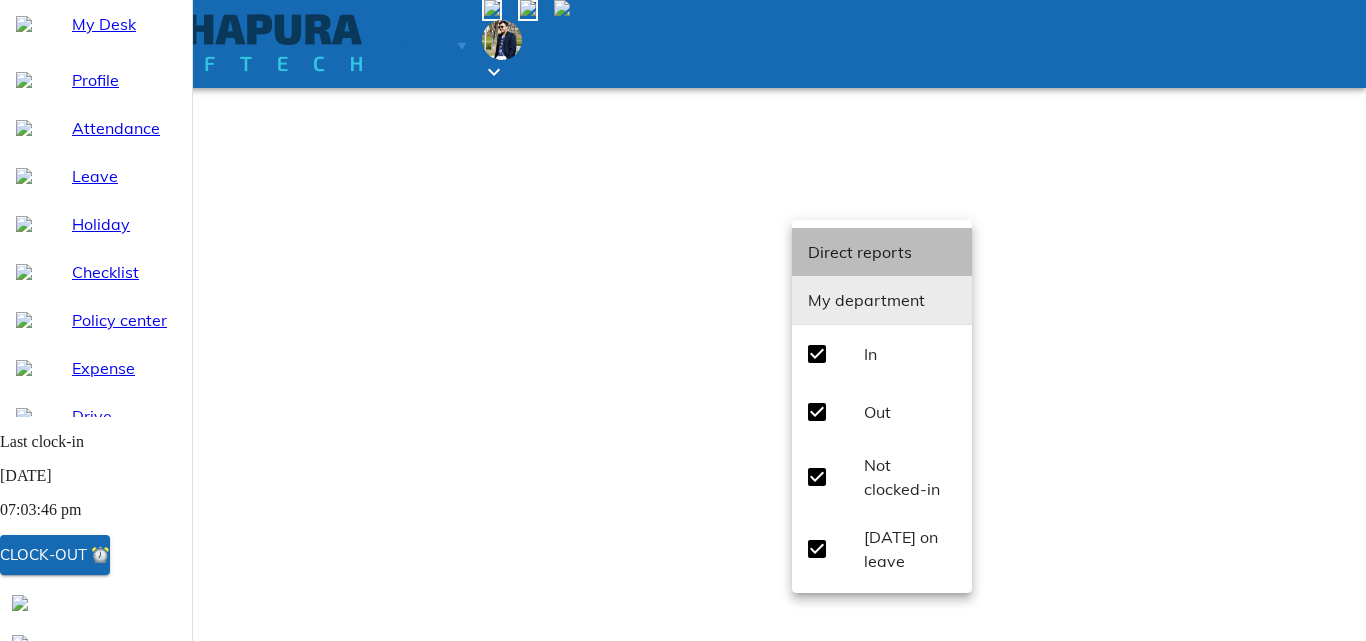 click on "Direct reports" at bounding box center [882, 252] 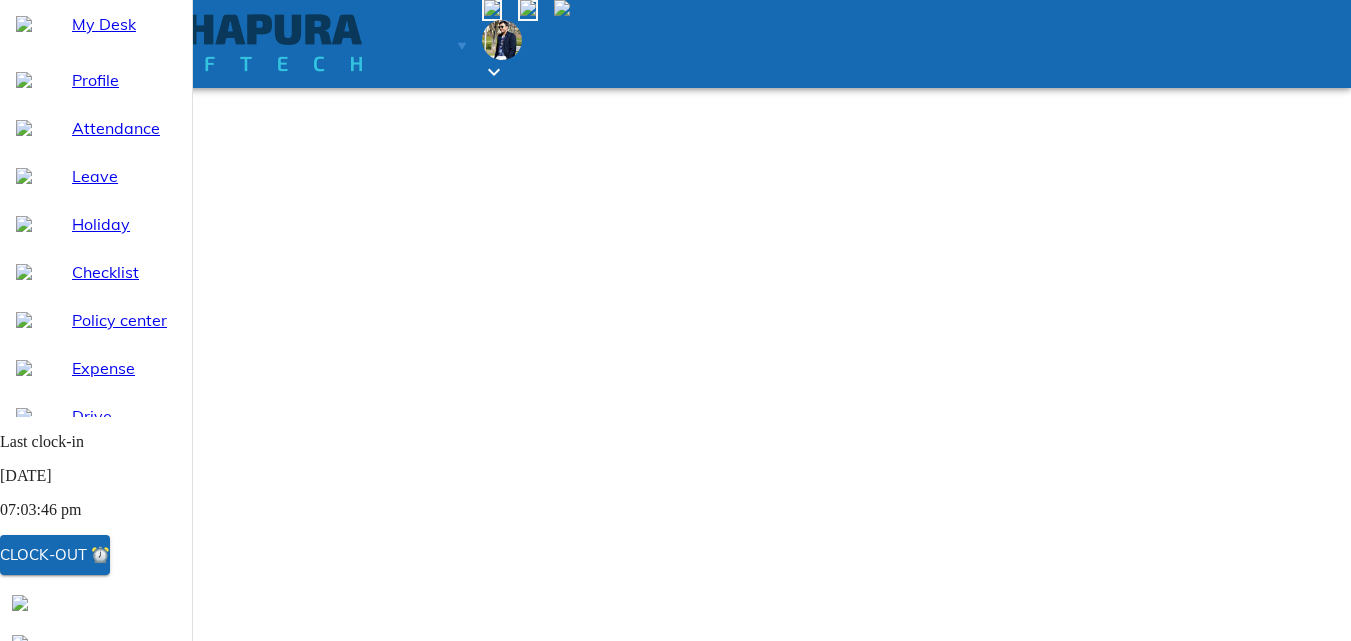 click on "Filter" at bounding box center (818, 839) 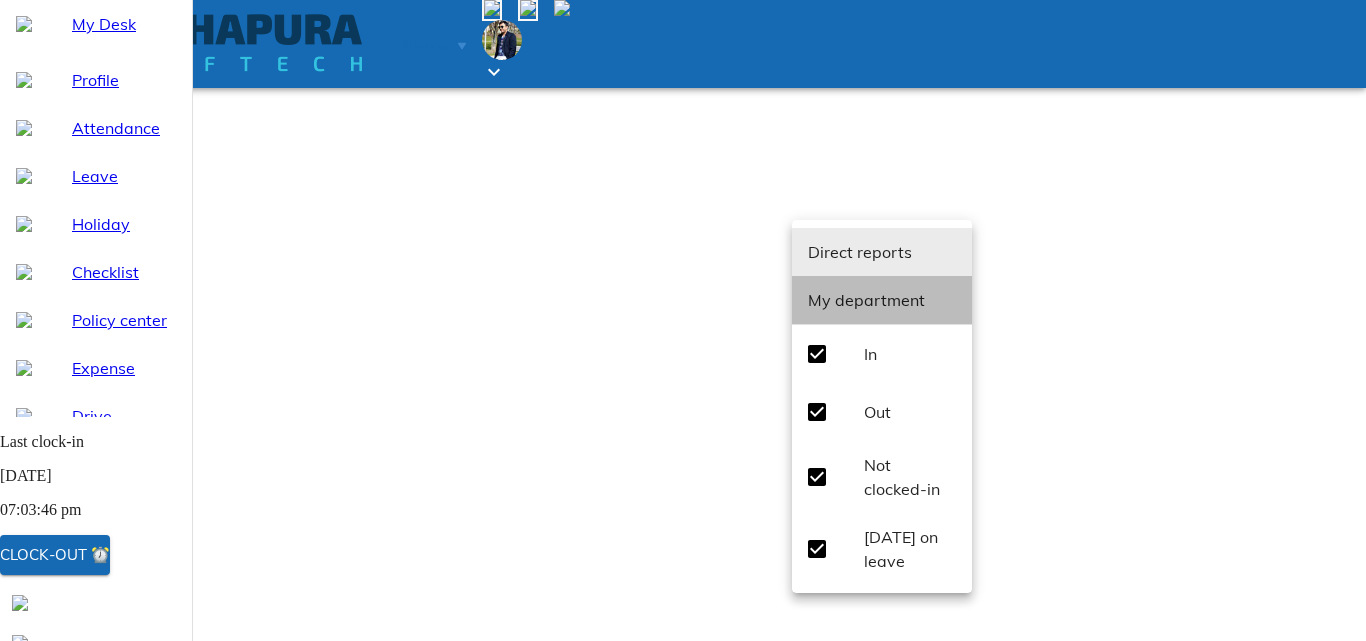 click on "My department" at bounding box center [866, 300] 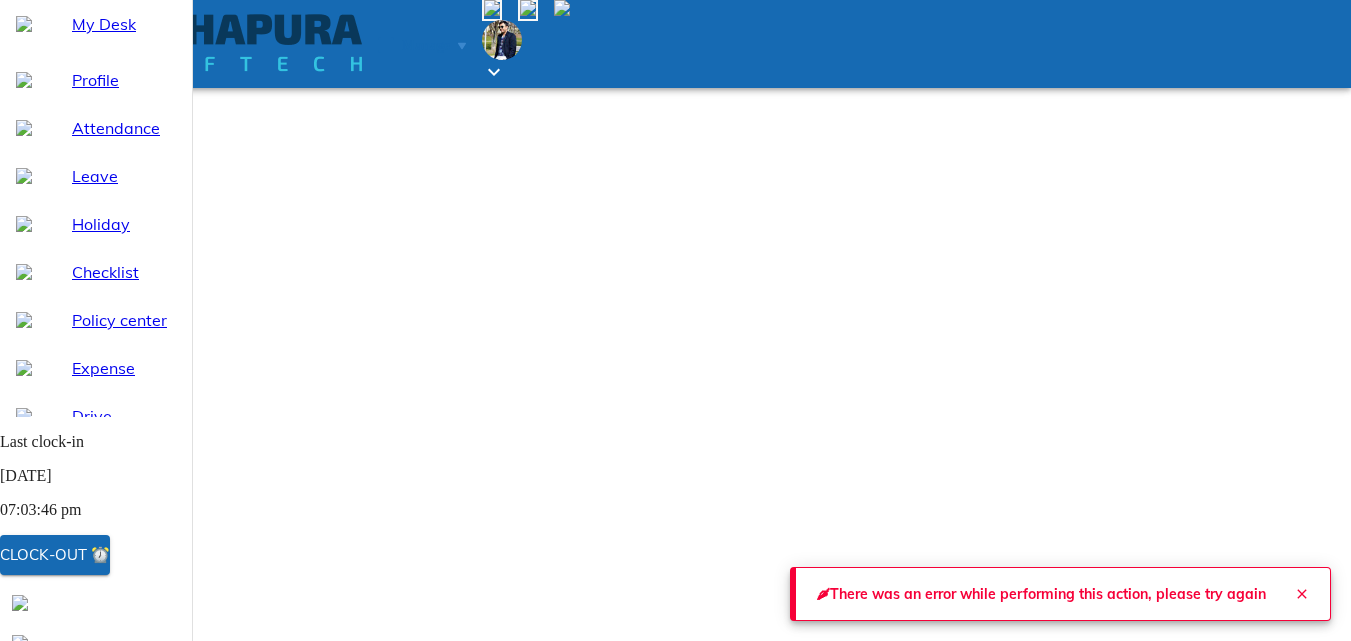 click on "Filter" at bounding box center [835, 853] 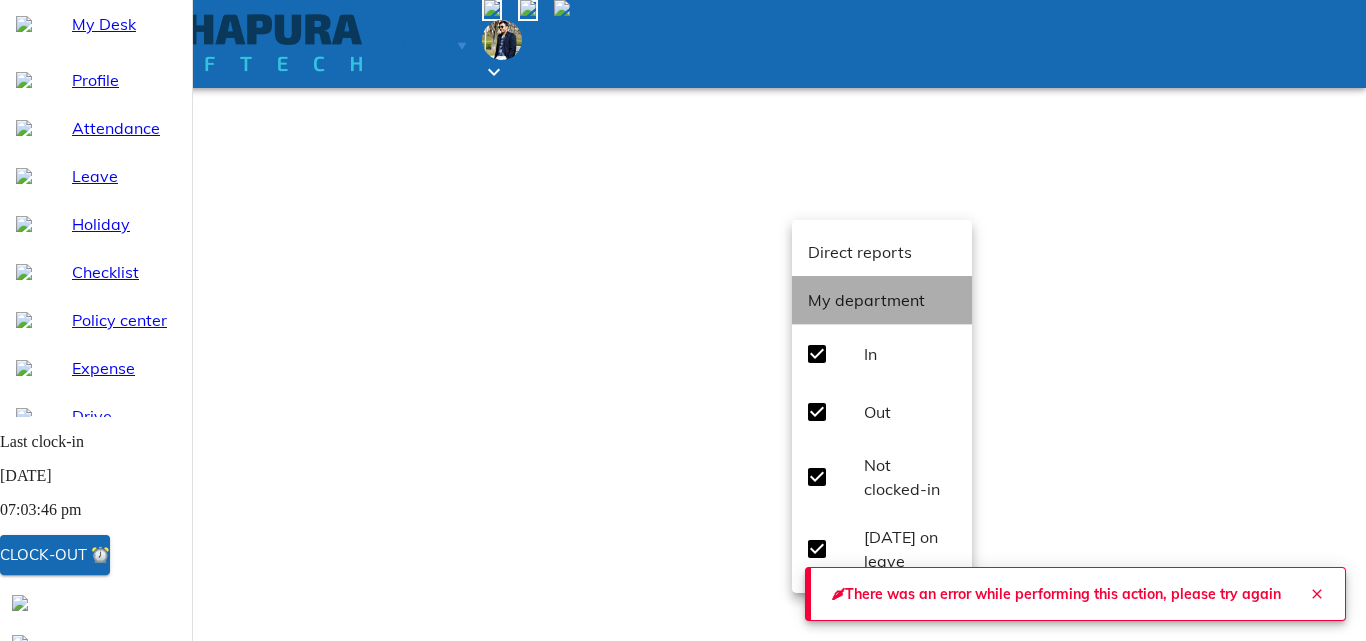 click on "My department" at bounding box center (866, 300) 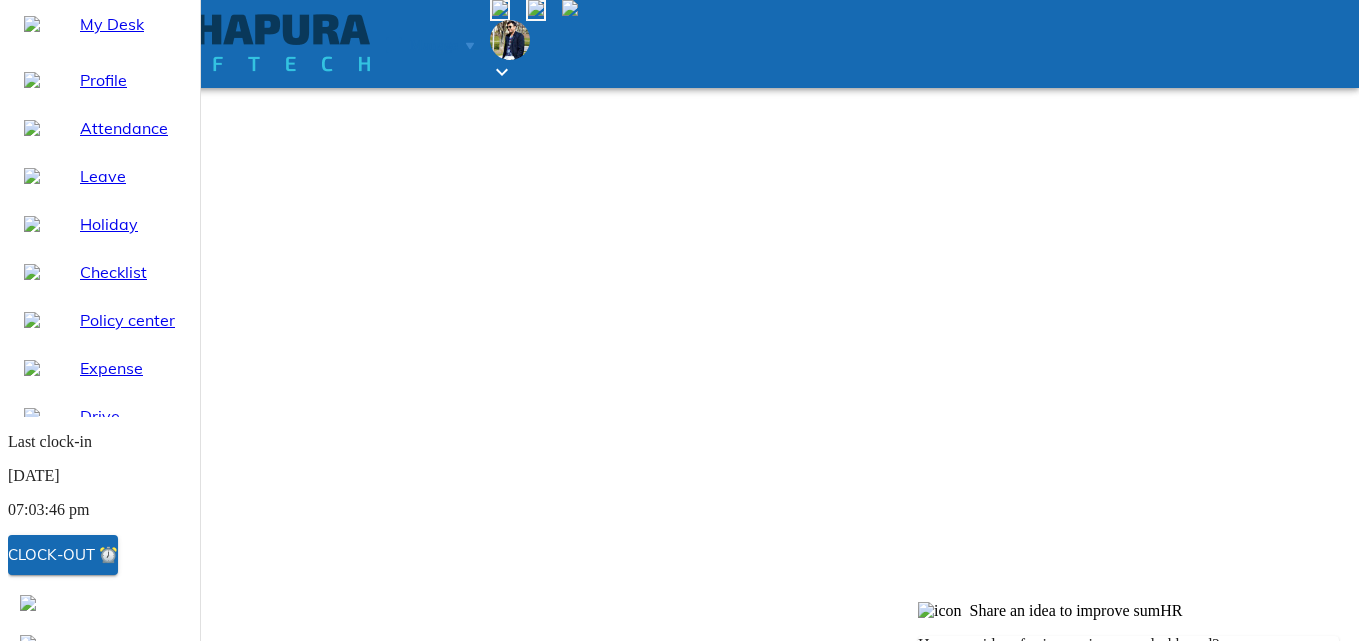 scroll, scrollTop: 300, scrollLeft: 0, axis: vertical 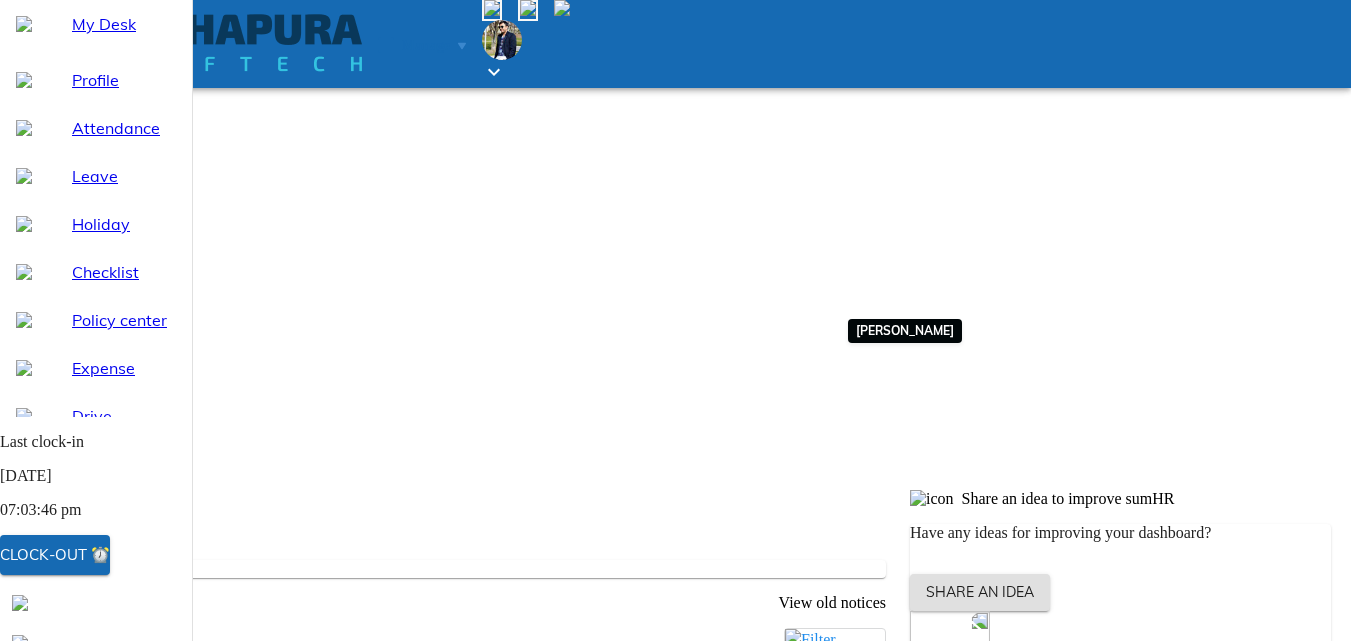 click on "+ 3" at bounding box center (775, 1046) 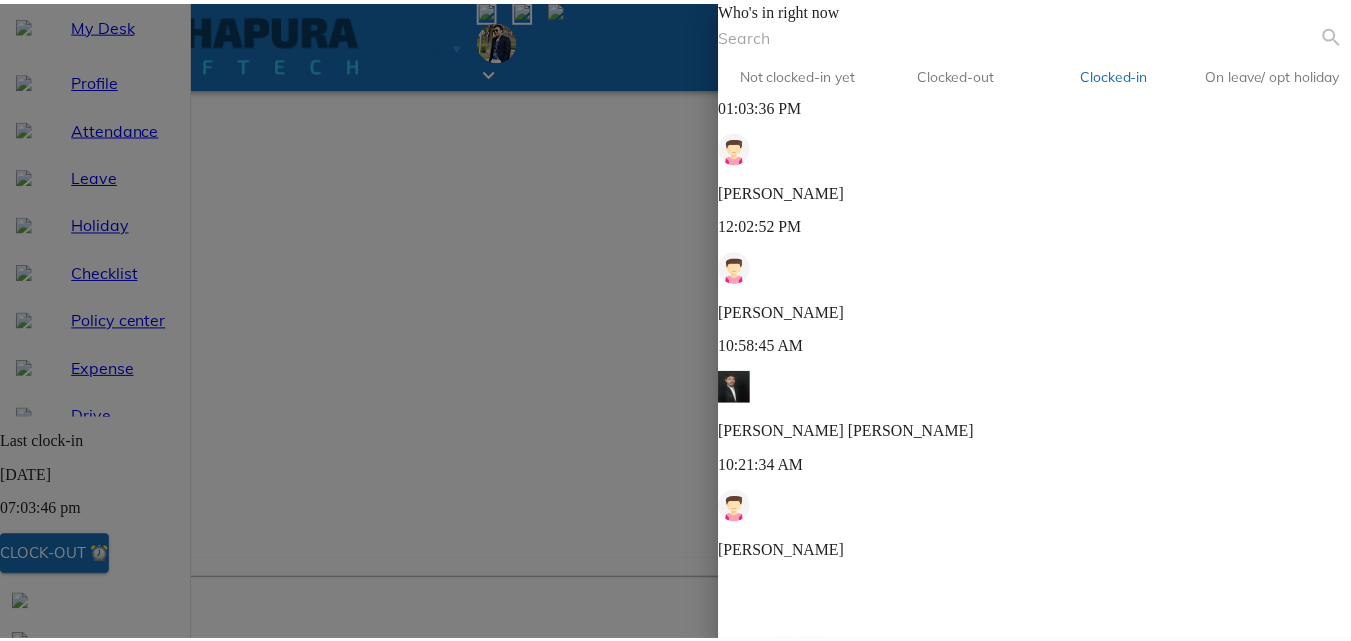 scroll, scrollTop: 175, scrollLeft: 0, axis: vertical 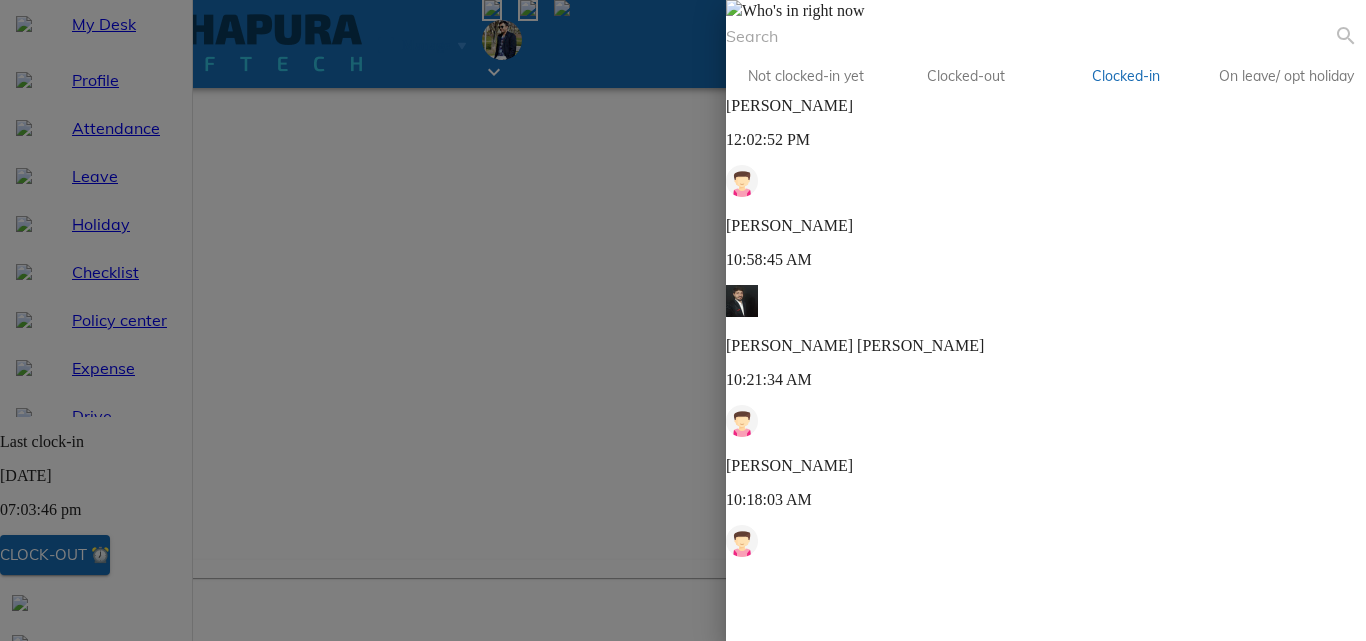 click at bounding box center [734, 8] 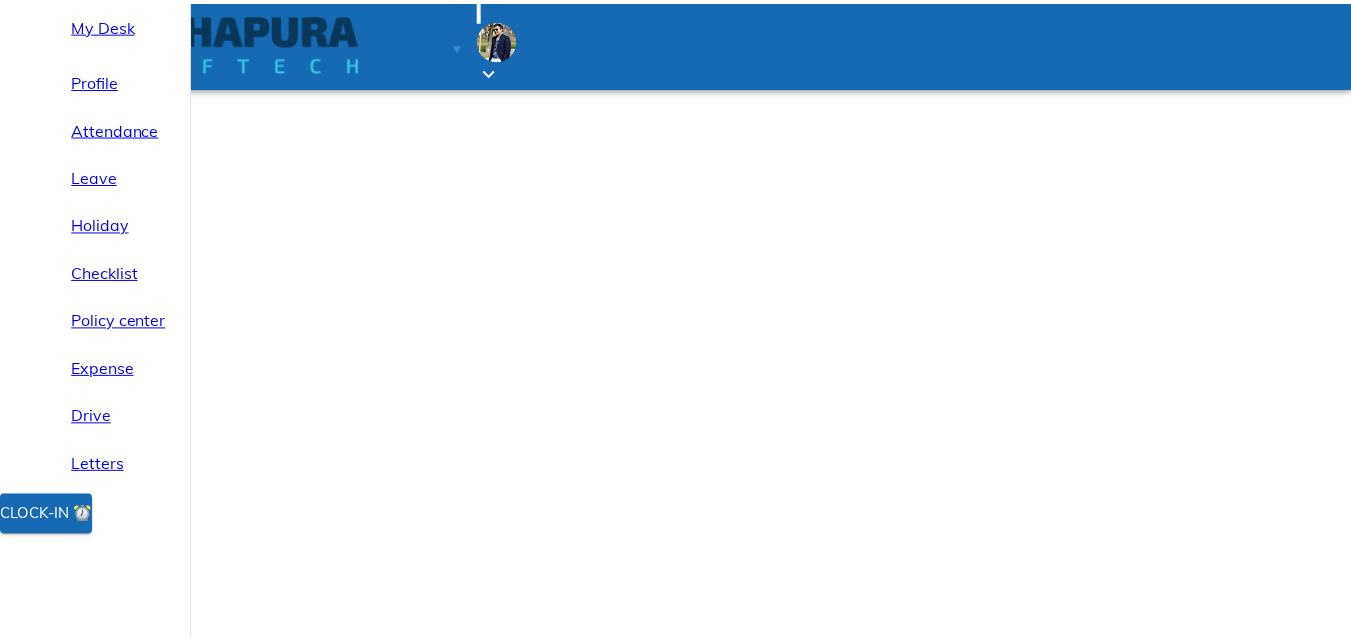 scroll, scrollTop: 0, scrollLeft: 0, axis: both 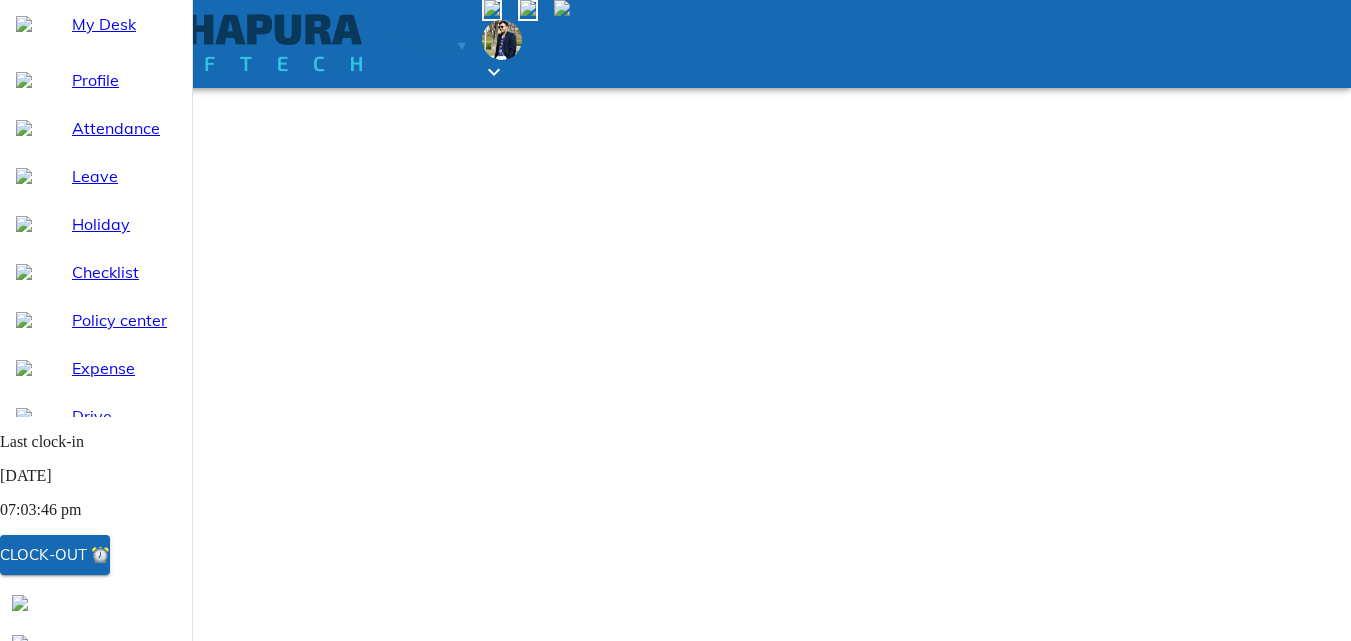 click on "Filter" at bounding box center [818, 939] 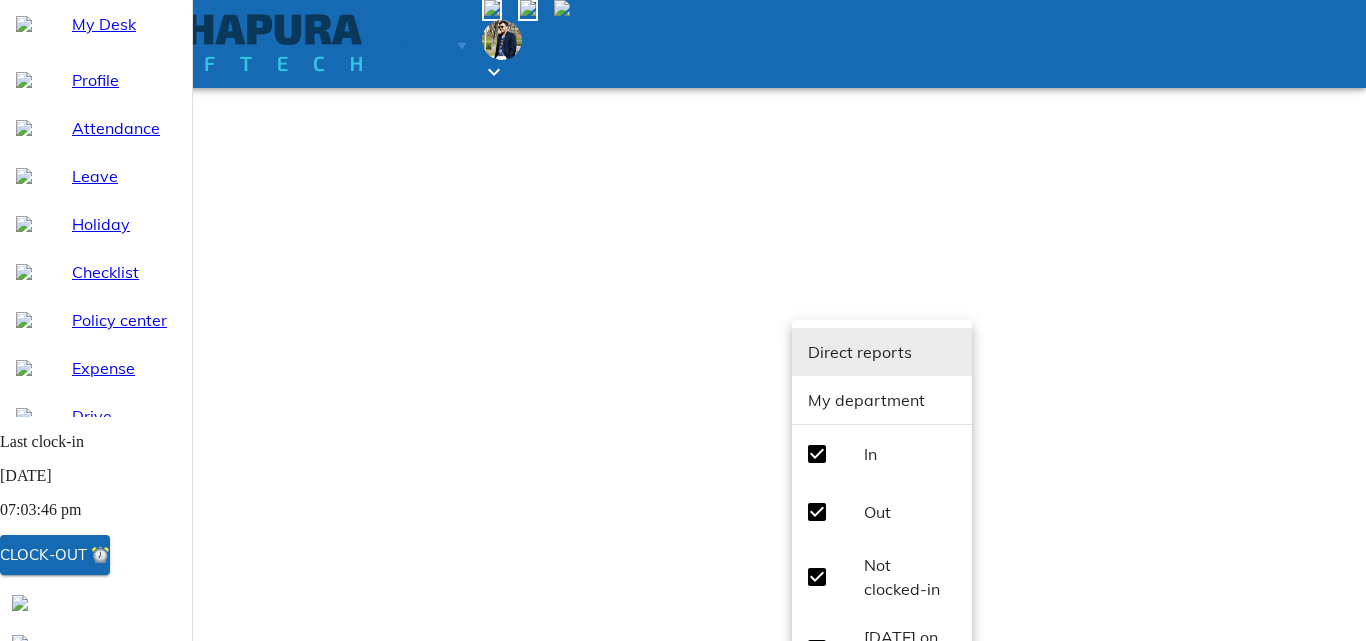 click on "My department" at bounding box center [866, 400] 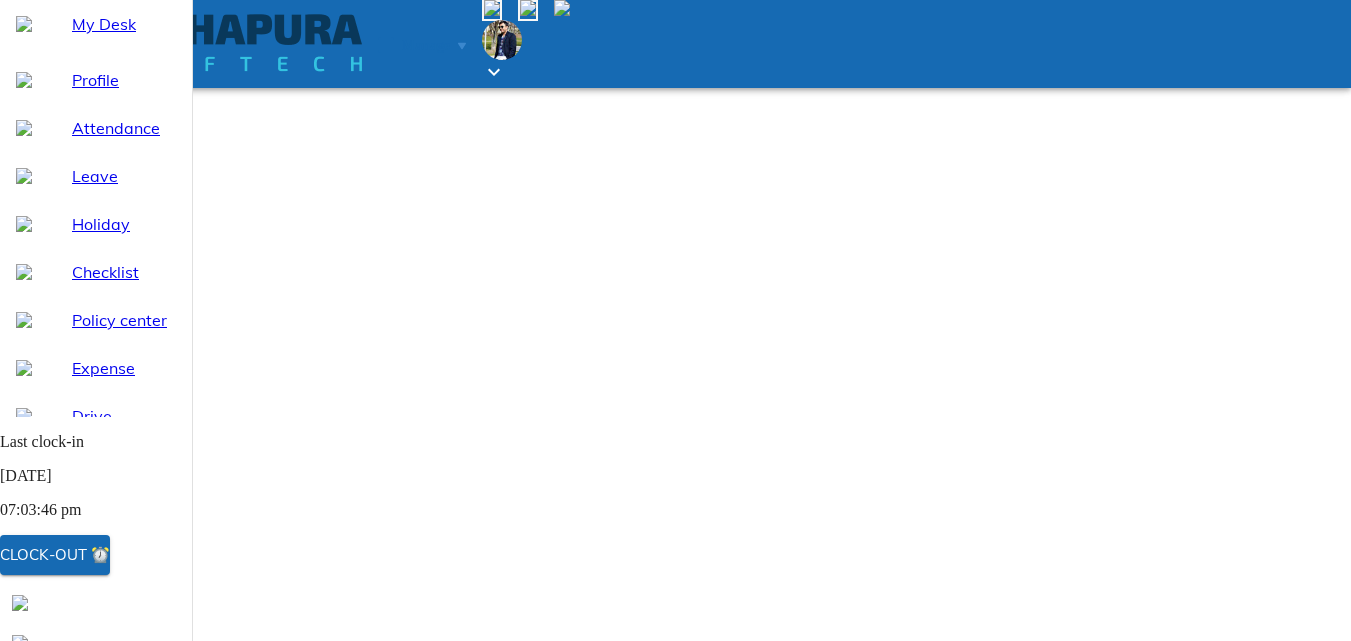 scroll, scrollTop: 0, scrollLeft: 0, axis: both 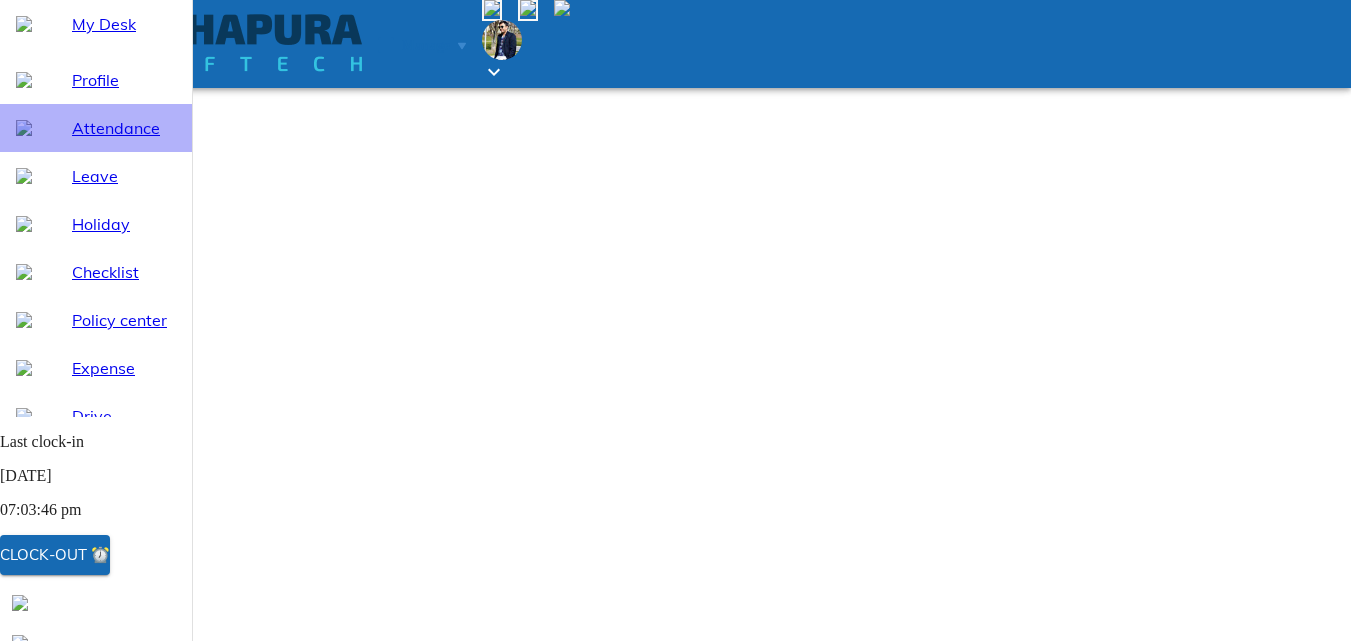 click on "Attendance" at bounding box center [124, 128] 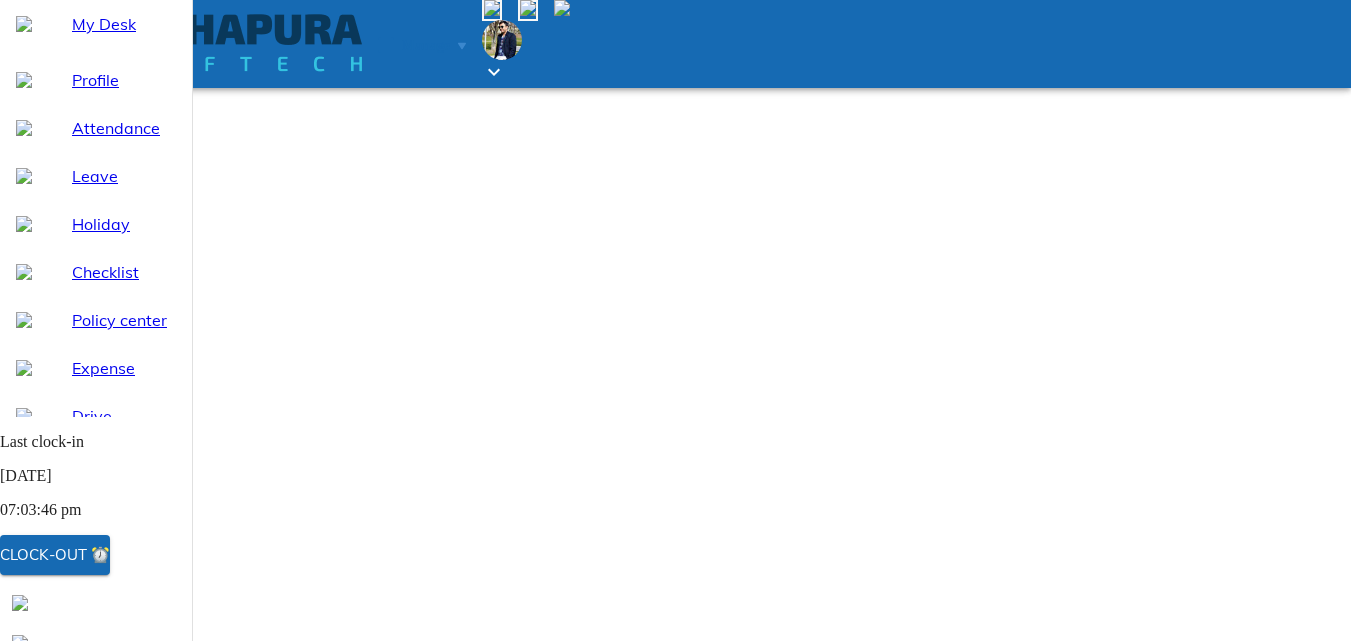 select on "7" 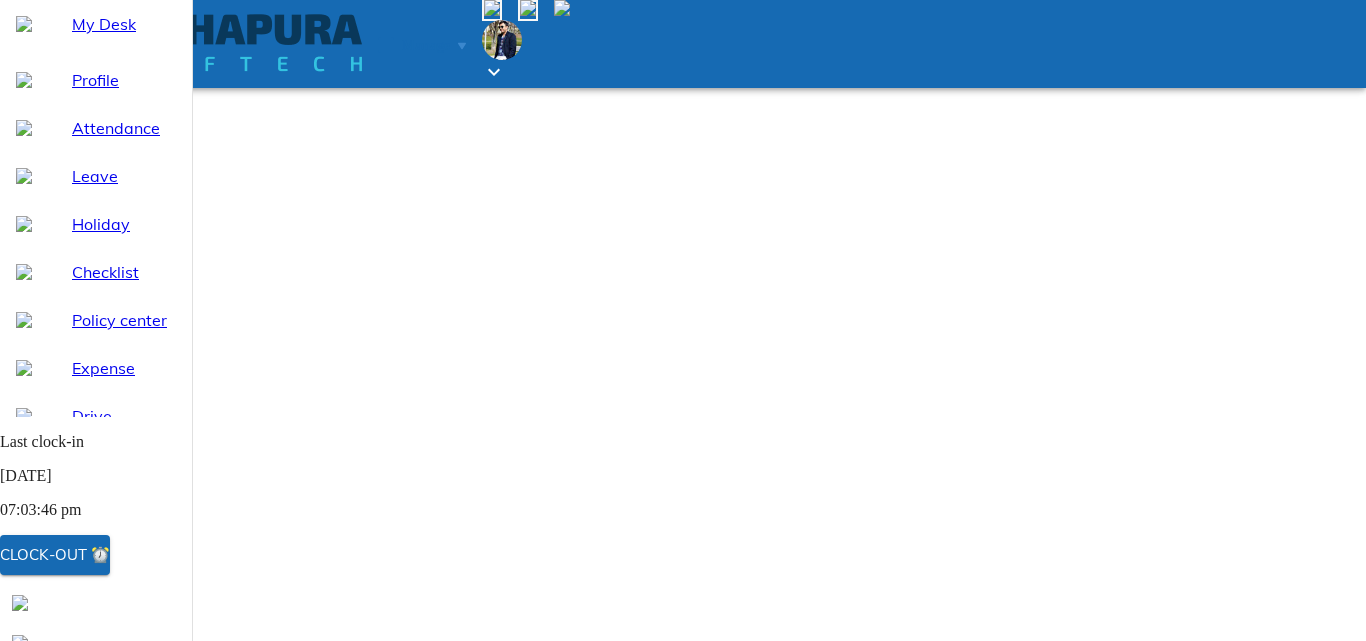 click 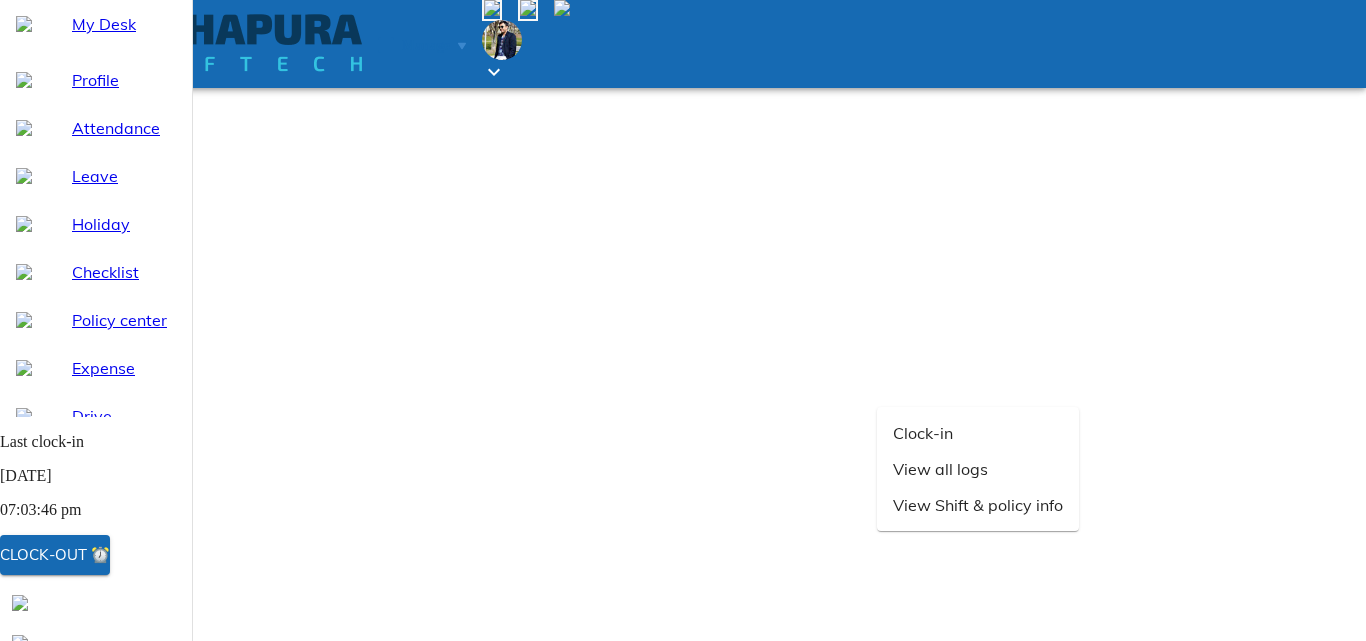 click on "View all logs" at bounding box center (978, 469) 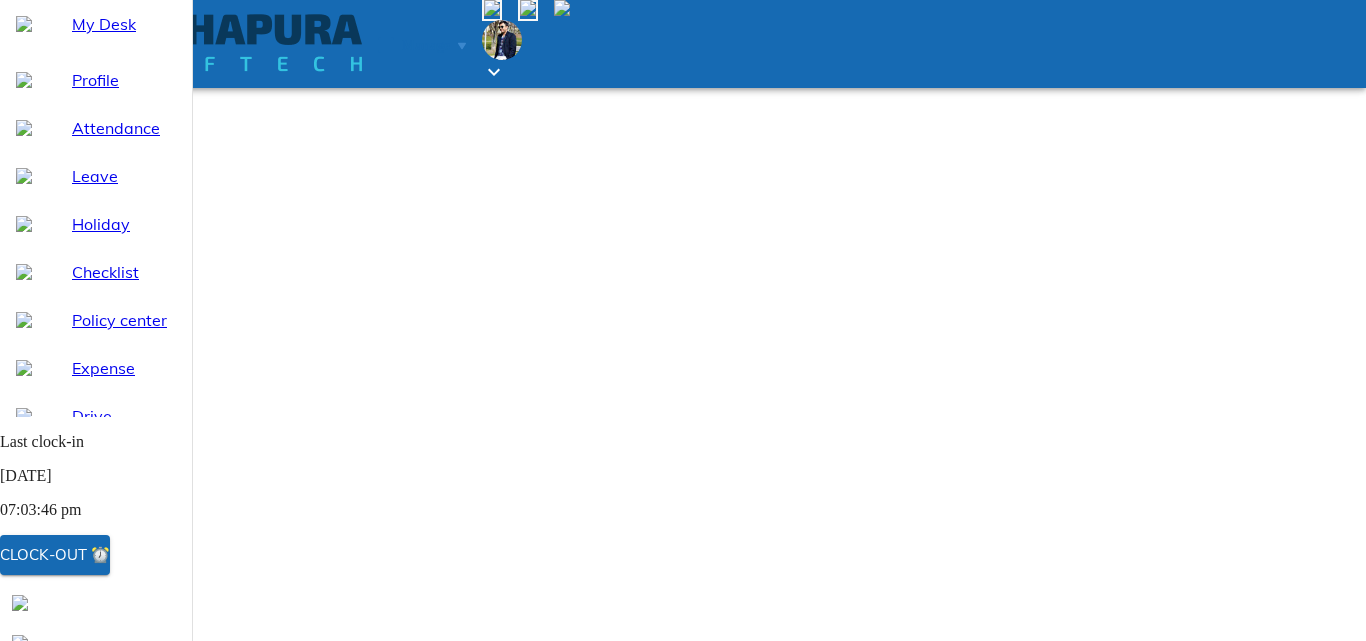click on "My Desk" at bounding box center (124, 24) 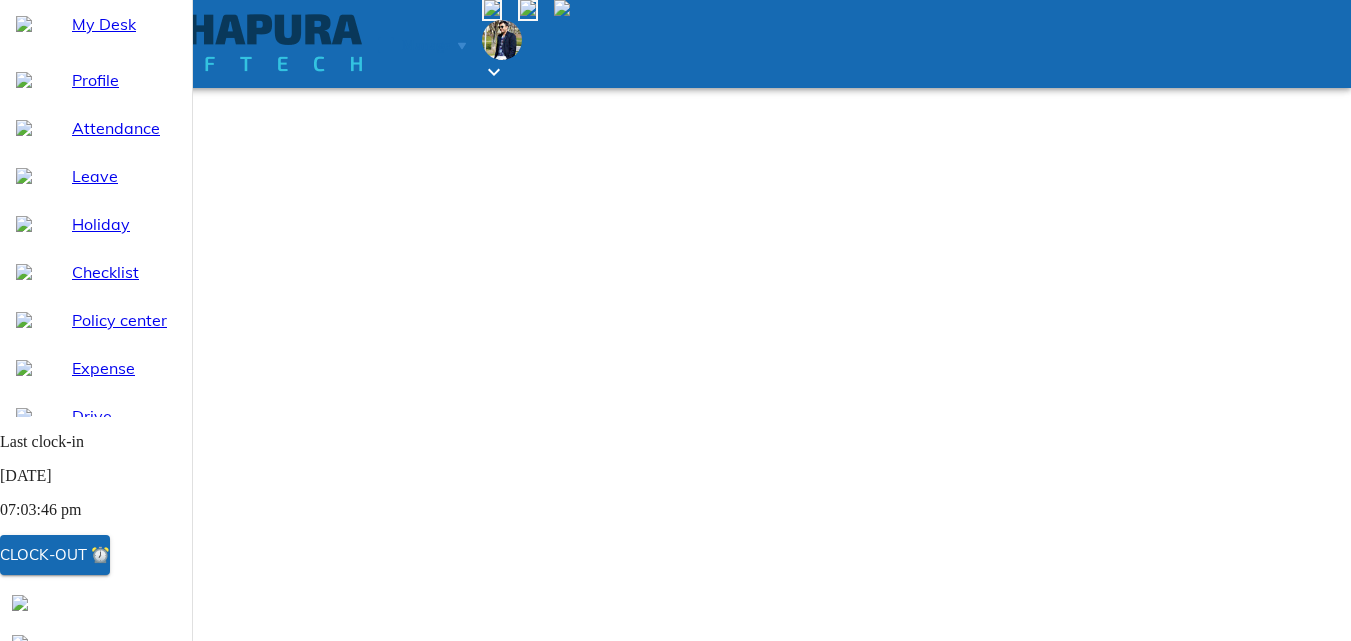 click at bounding box center (793, 937) 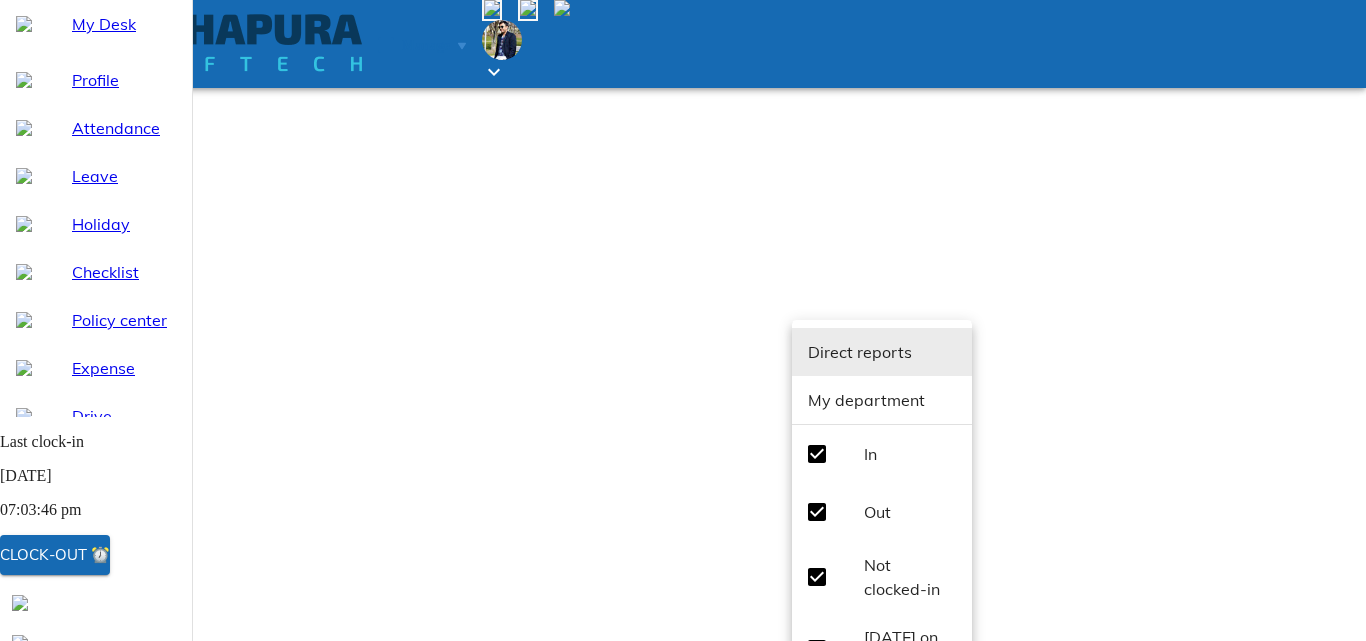 click on "My department" at bounding box center [866, 400] 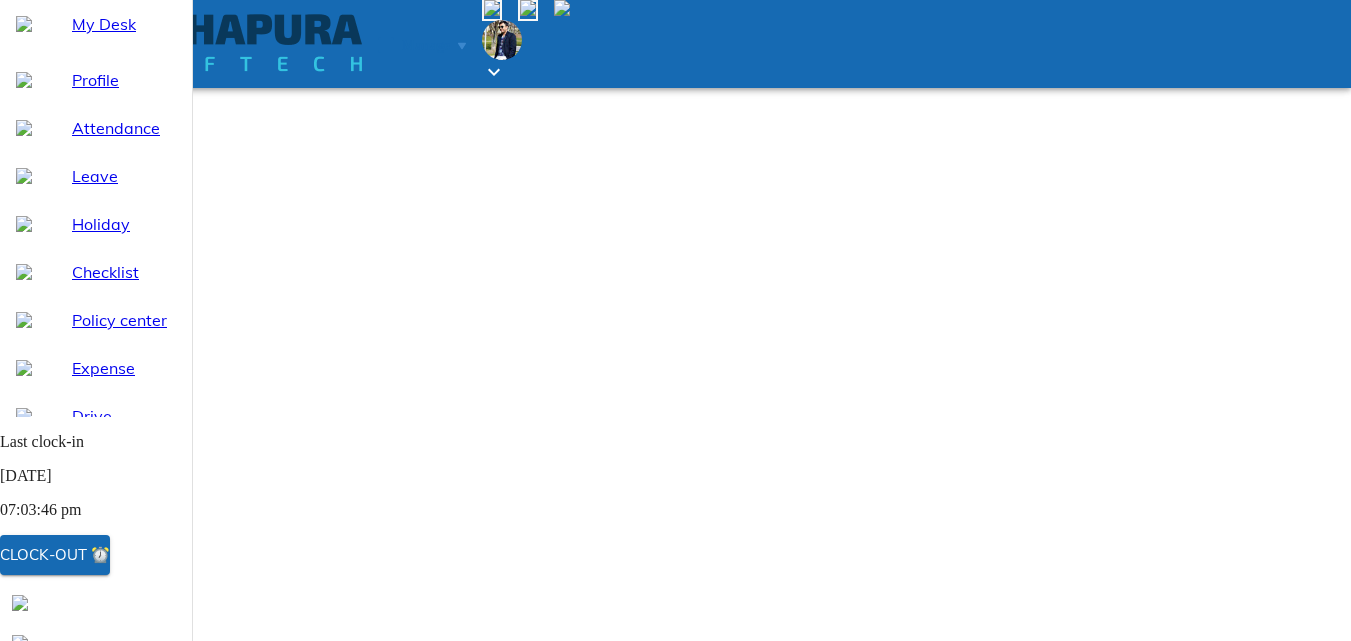 scroll, scrollTop: 200, scrollLeft: 0, axis: vertical 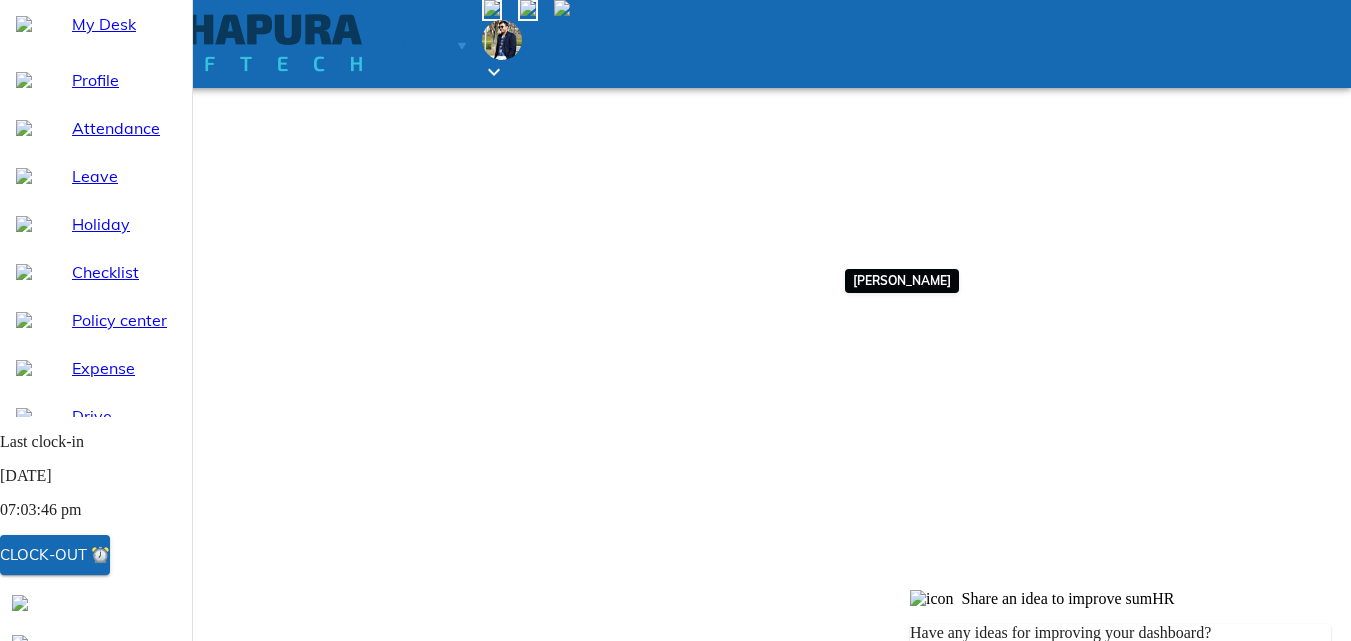 click on "+ 1" at bounding box center (775, 1030) 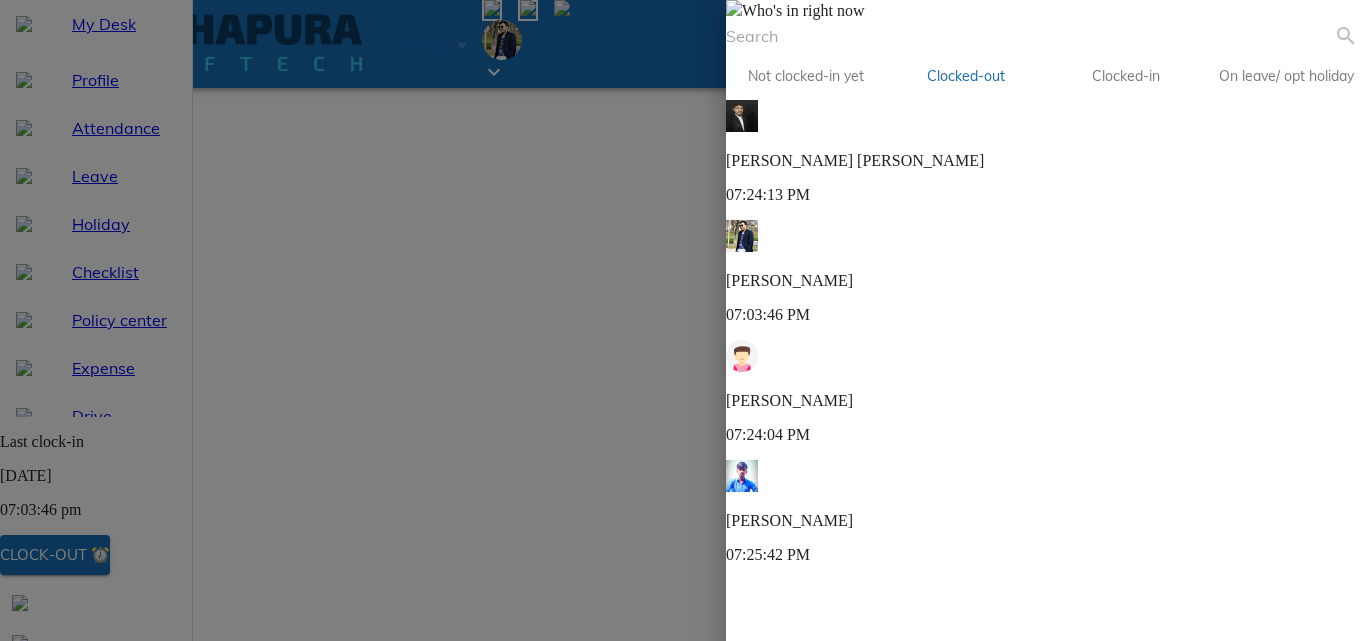 click on "Clocked-in" at bounding box center (1126, 76) 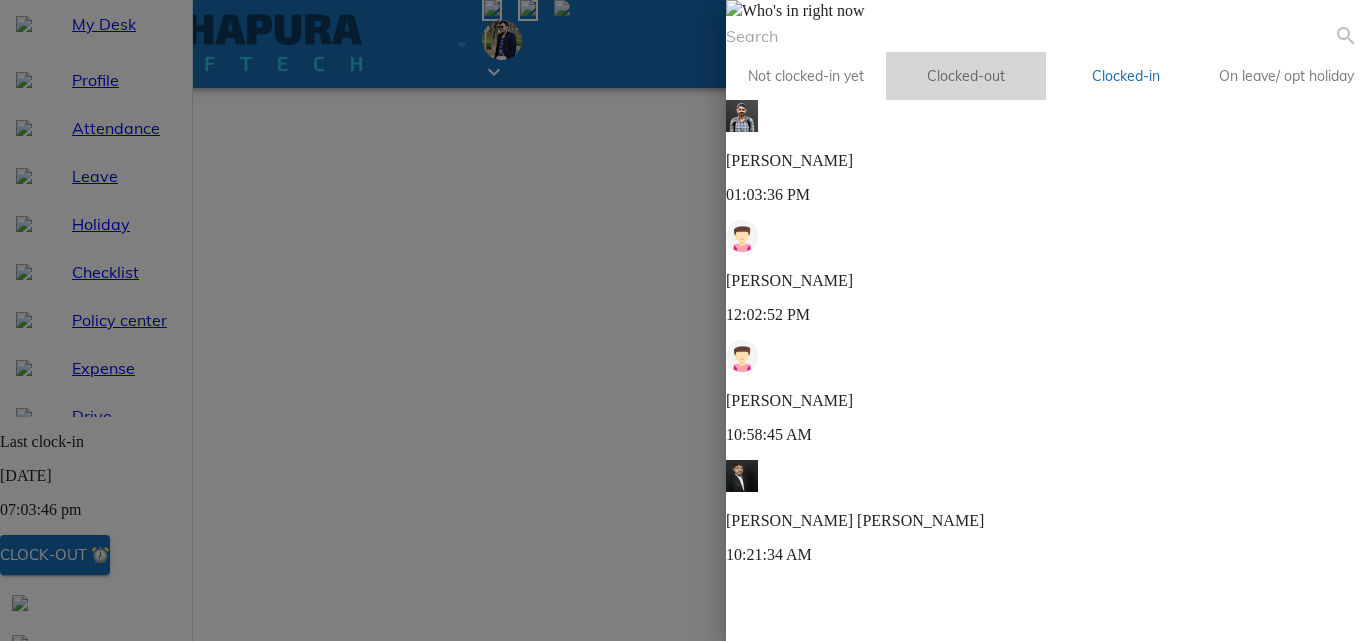 click on "Clocked-out" at bounding box center [966, 76] 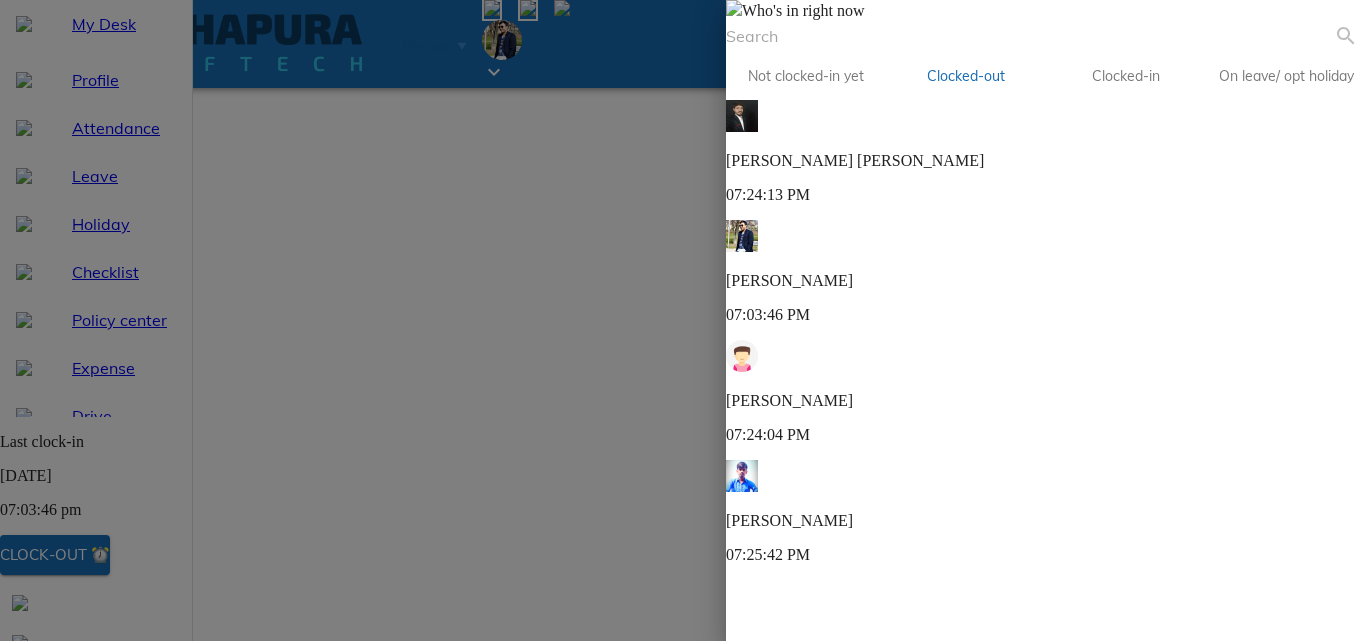 click at bounding box center [683, 320] 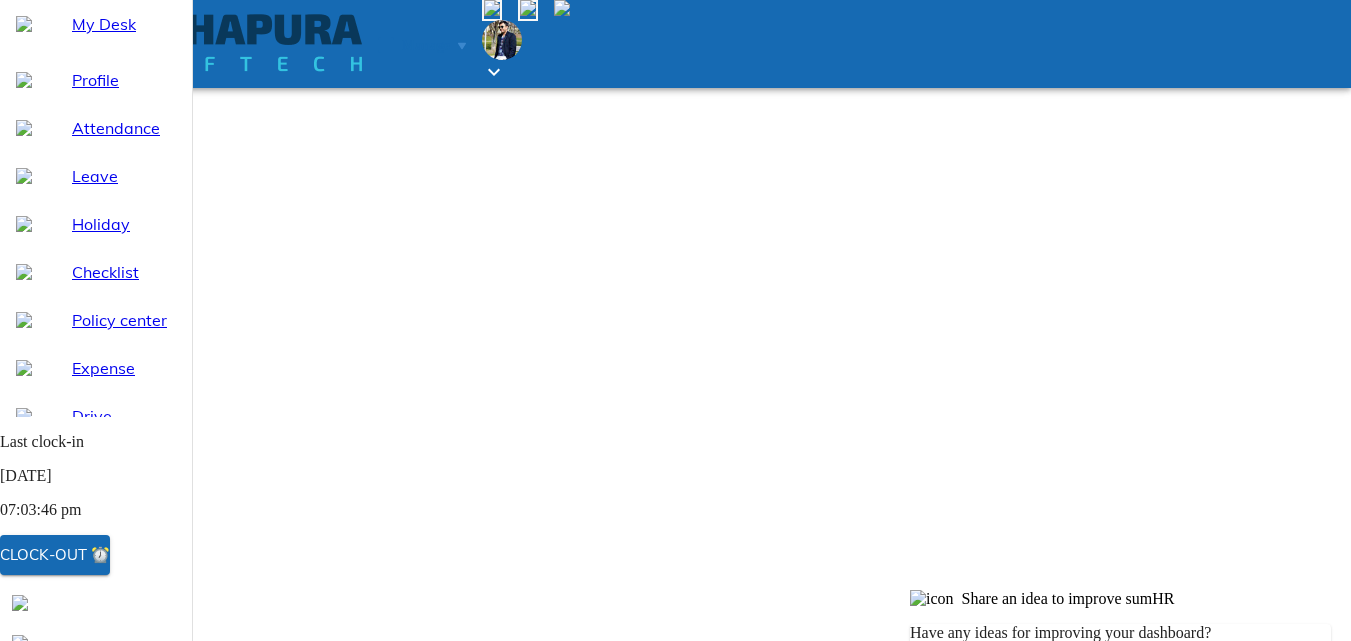 click on "Attendance" at bounding box center [124, 128] 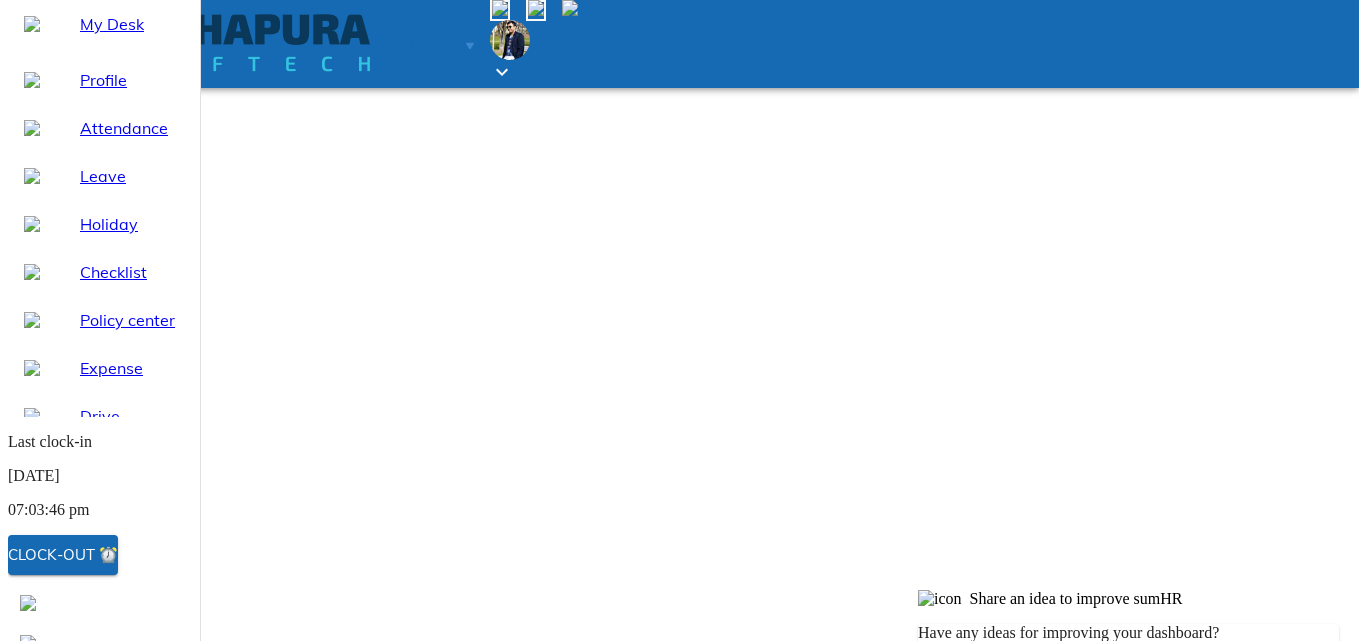 scroll, scrollTop: 0, scrollLeft: 0, axis: both 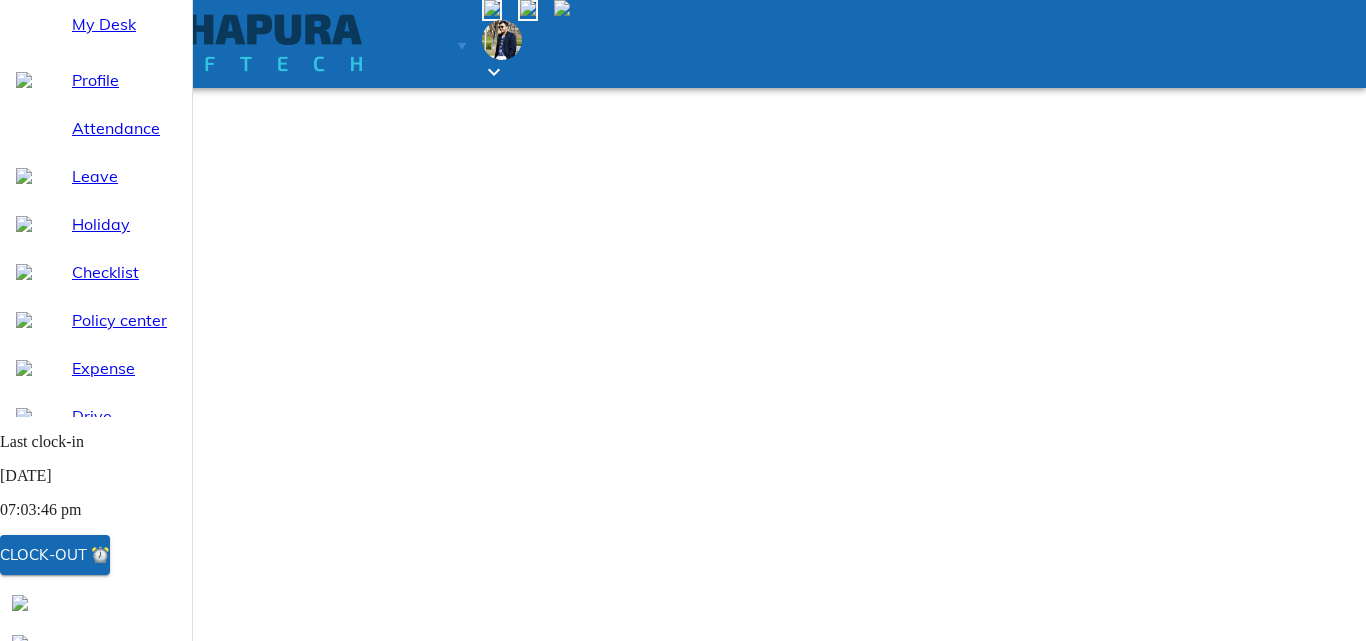 select on "7" 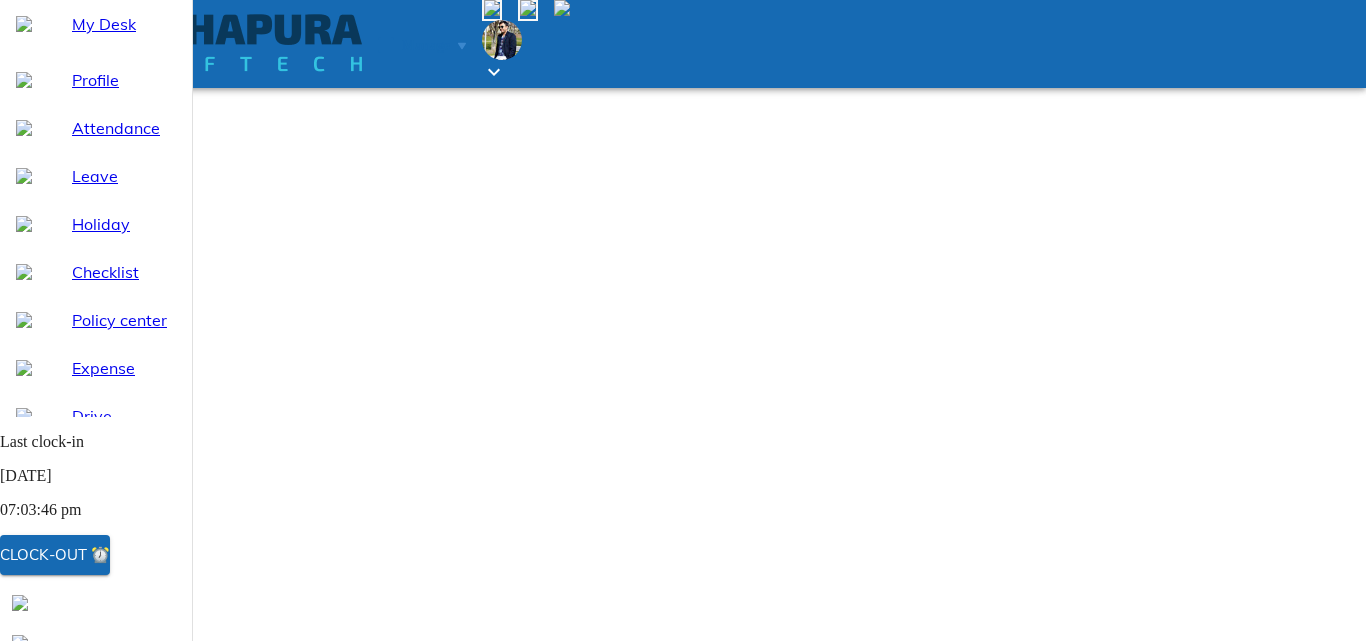 click on "My Desk" at bounding box center (96, 24) 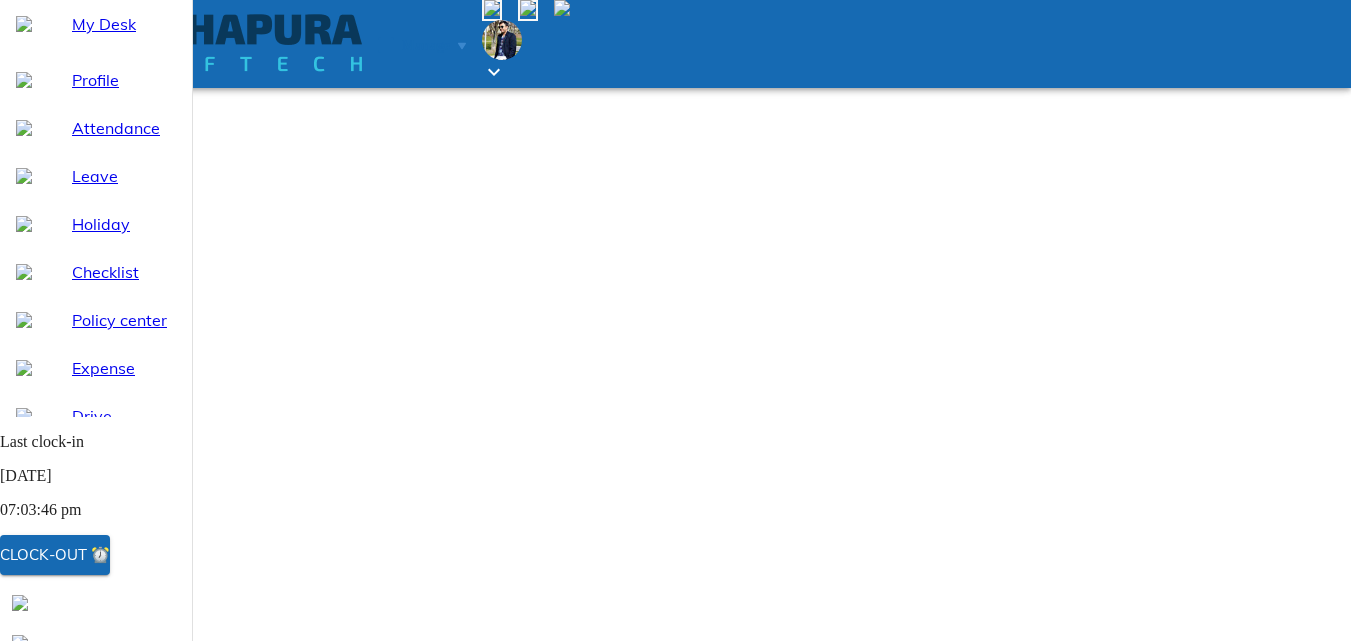 click on "Filter" at bounding box center (818, 939) 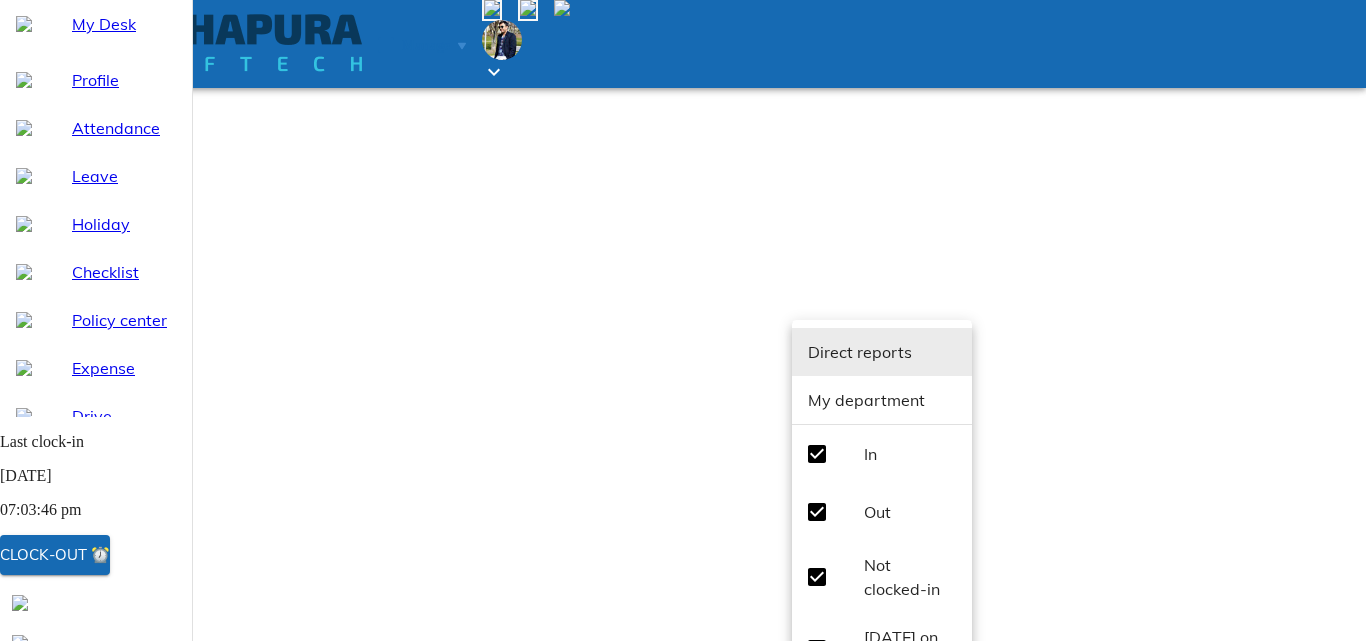 click on "My department" at bounding box center (882, 400) 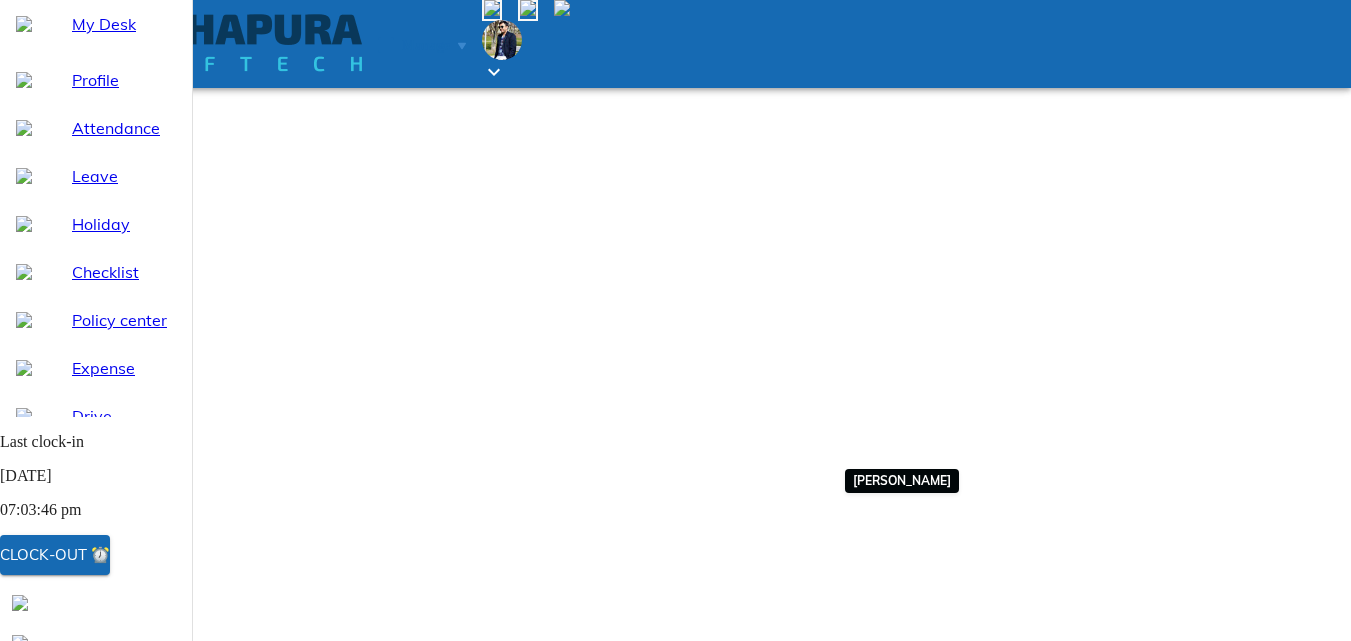 click on "+ 1" at bounding box center (775, 1230) 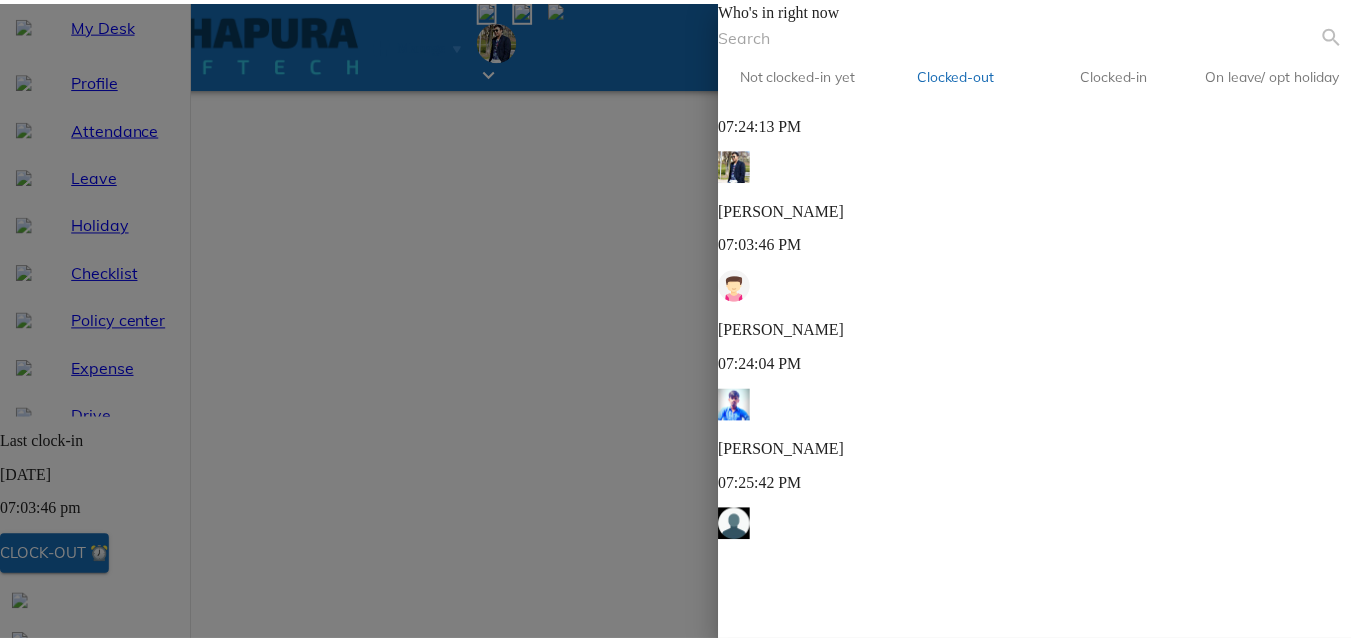 scroll, scrollTop: 0, scrollLeft: 0, axis: both 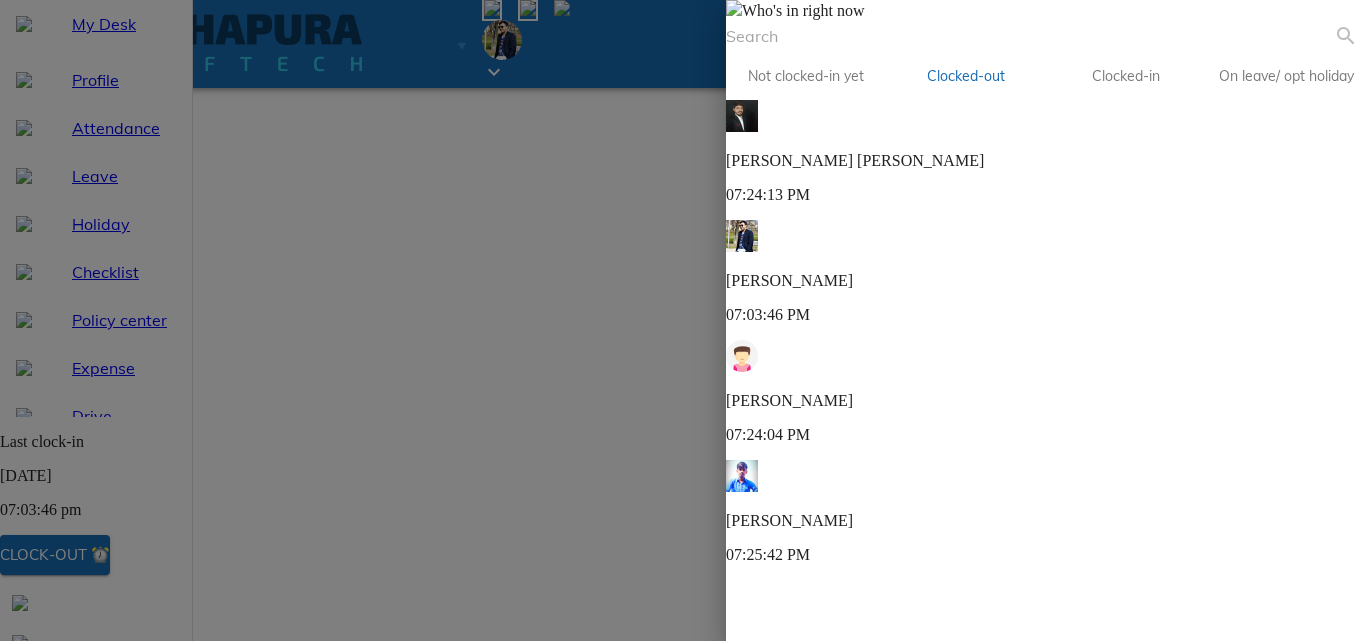 click at bounding box center (683, 320) 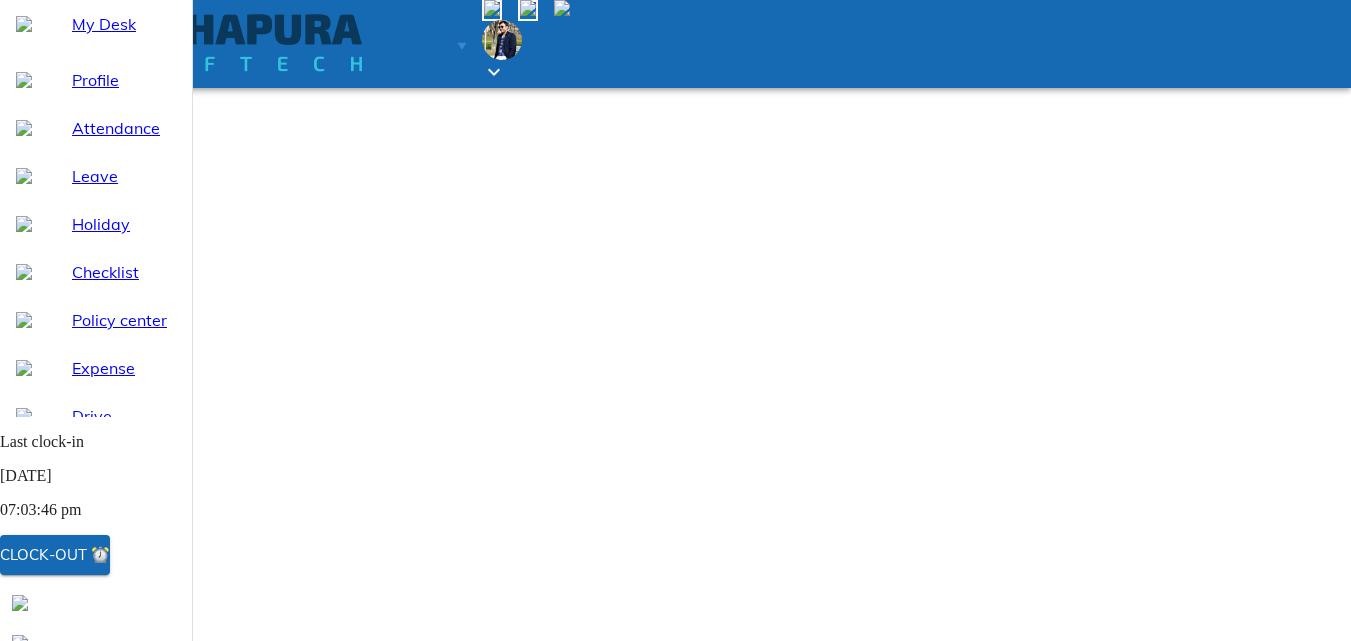 scroll, scrollTop: 100, scrollLeft: 0, axis: vertical 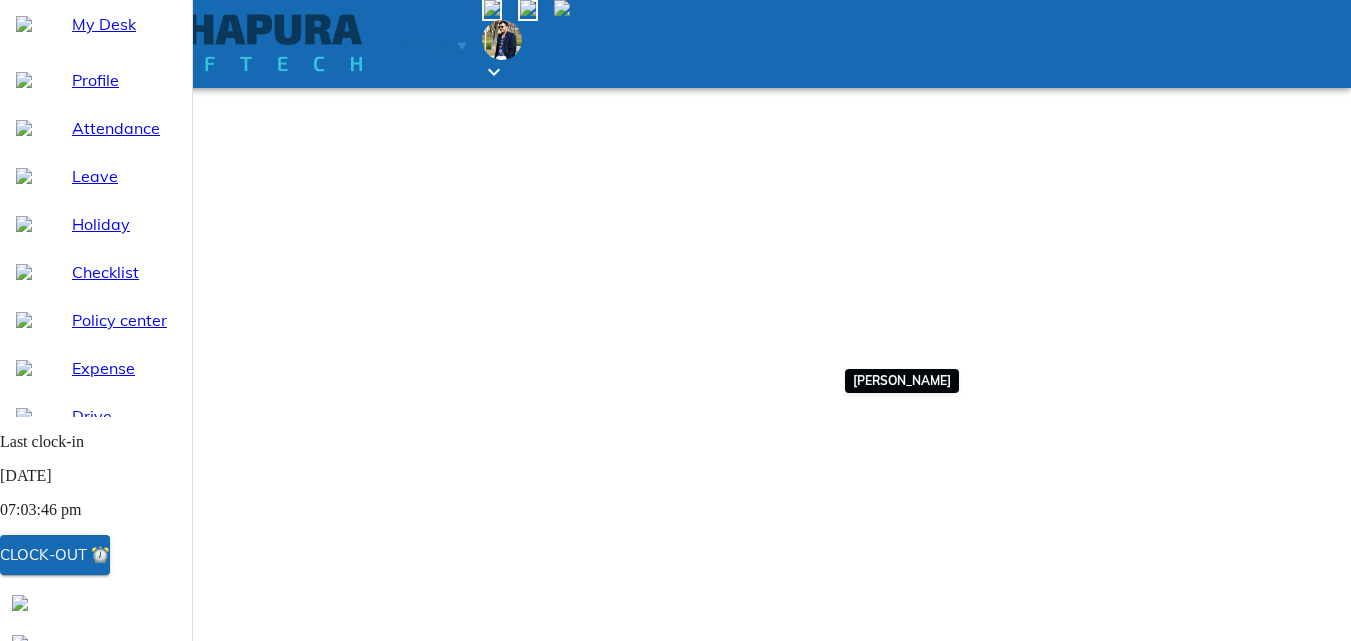 click on "+ 1" at bounding box center [775, 1130] 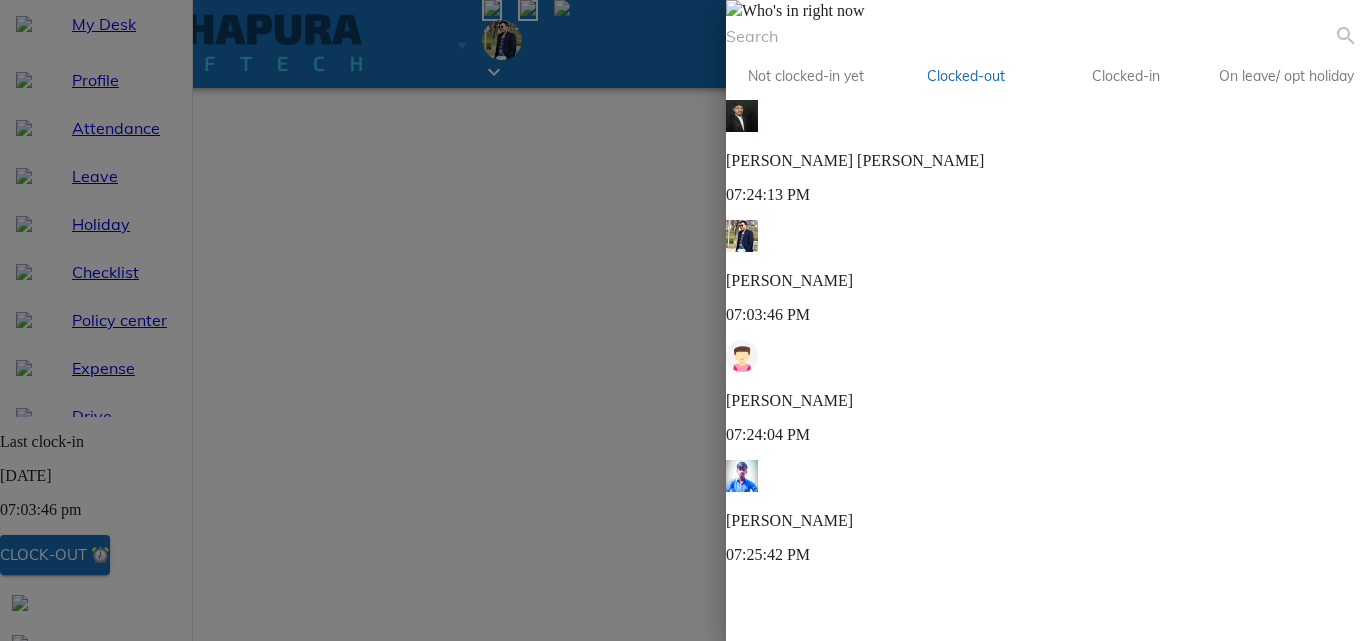 click at bounding box center [734, 10] 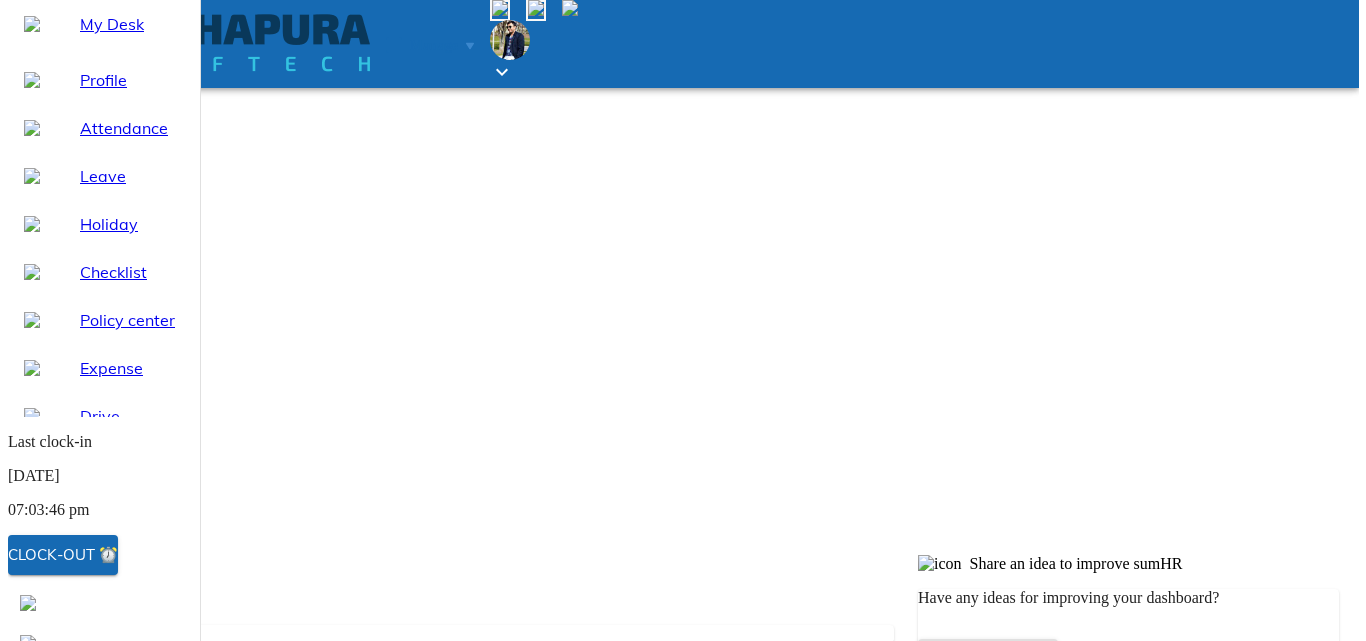 scroll, scrollTop: 200, scrollLeft: 0, axis: vertical 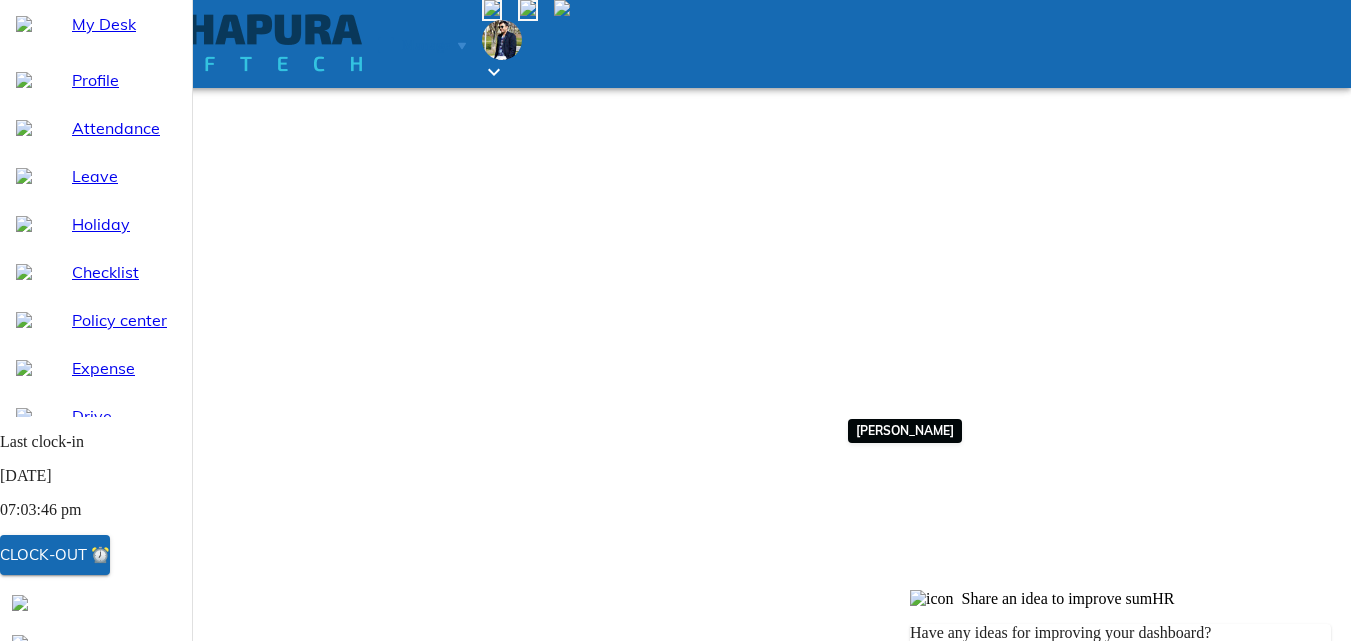 click on "+ 3" at bounding box center (775, 1146) 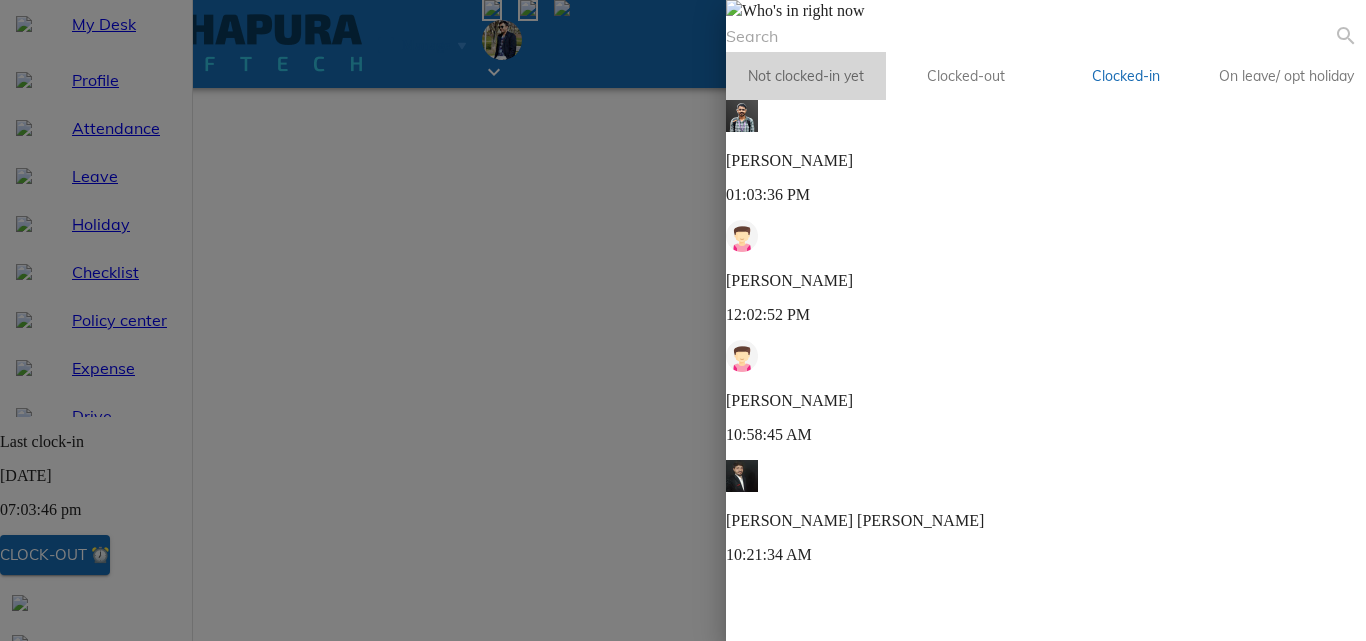 click on "Not clocked-in yet" at bounding box center (806, 76) 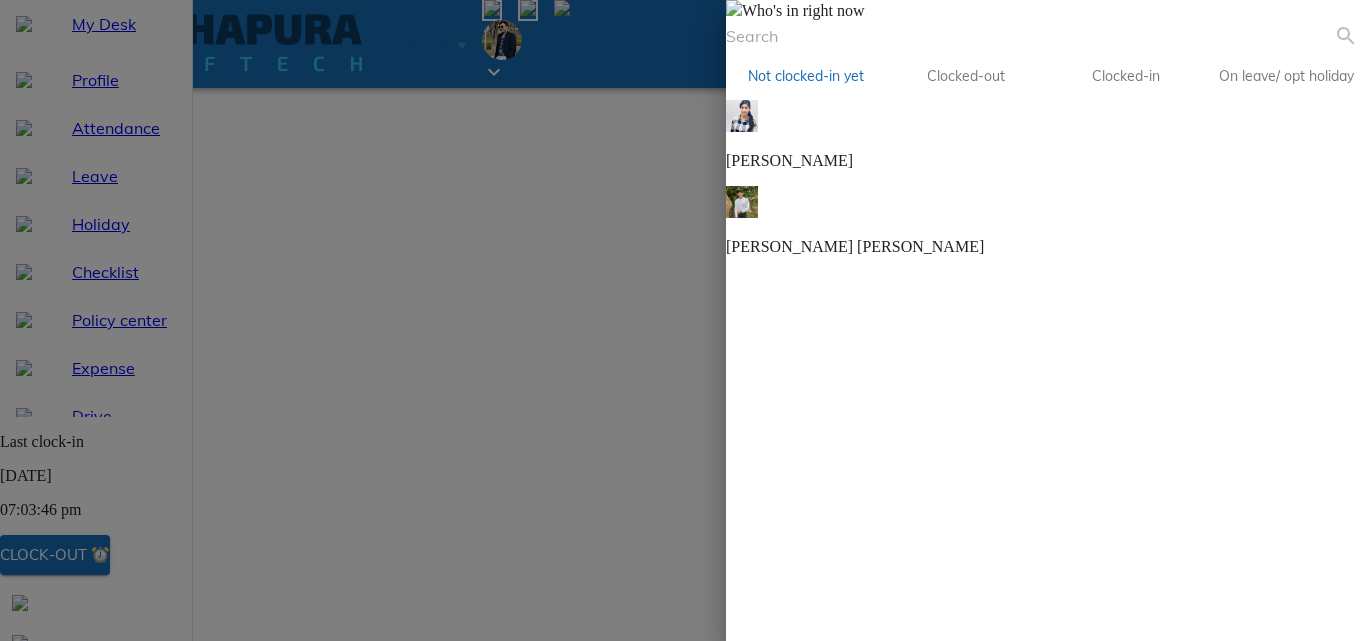 click on "Clocked-out" at bounding box center (966, 76) 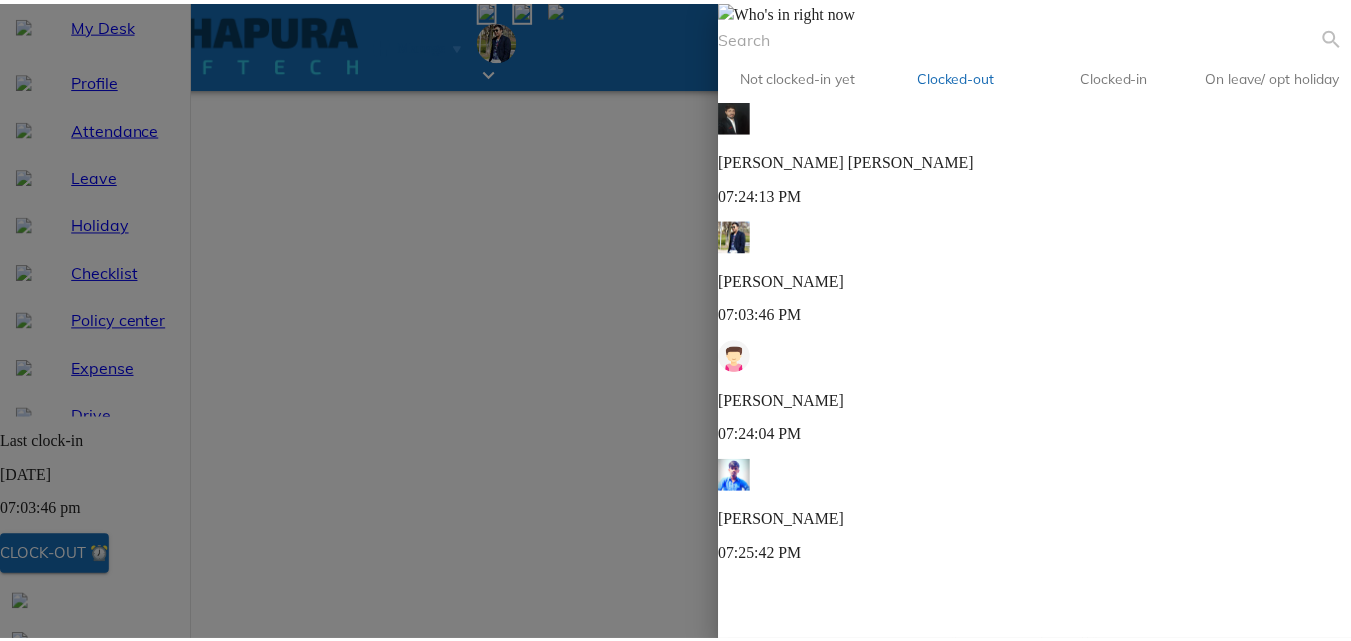 scroll, scrollTop: 0, scrollLeft: 157, axis: horizontal 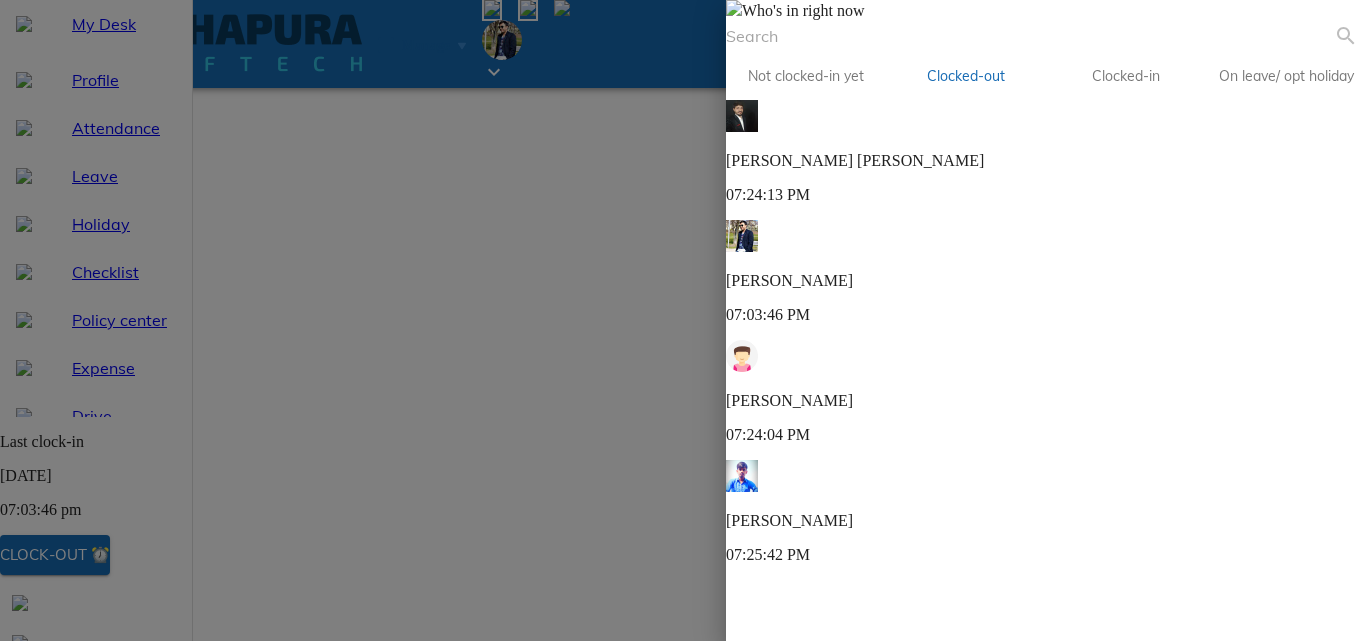 click on "On leave/ opt holiday" at bounding box center [1286, 76] 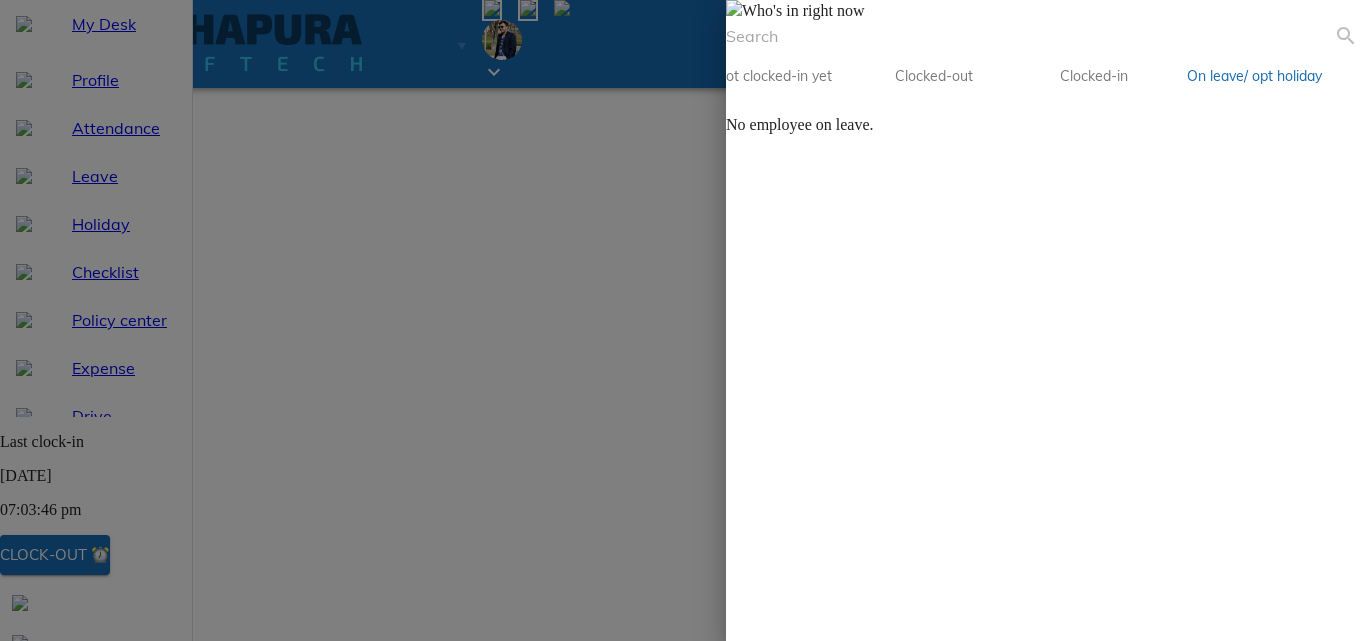click on "Clocked-in" at bounding box center [1094, 76] 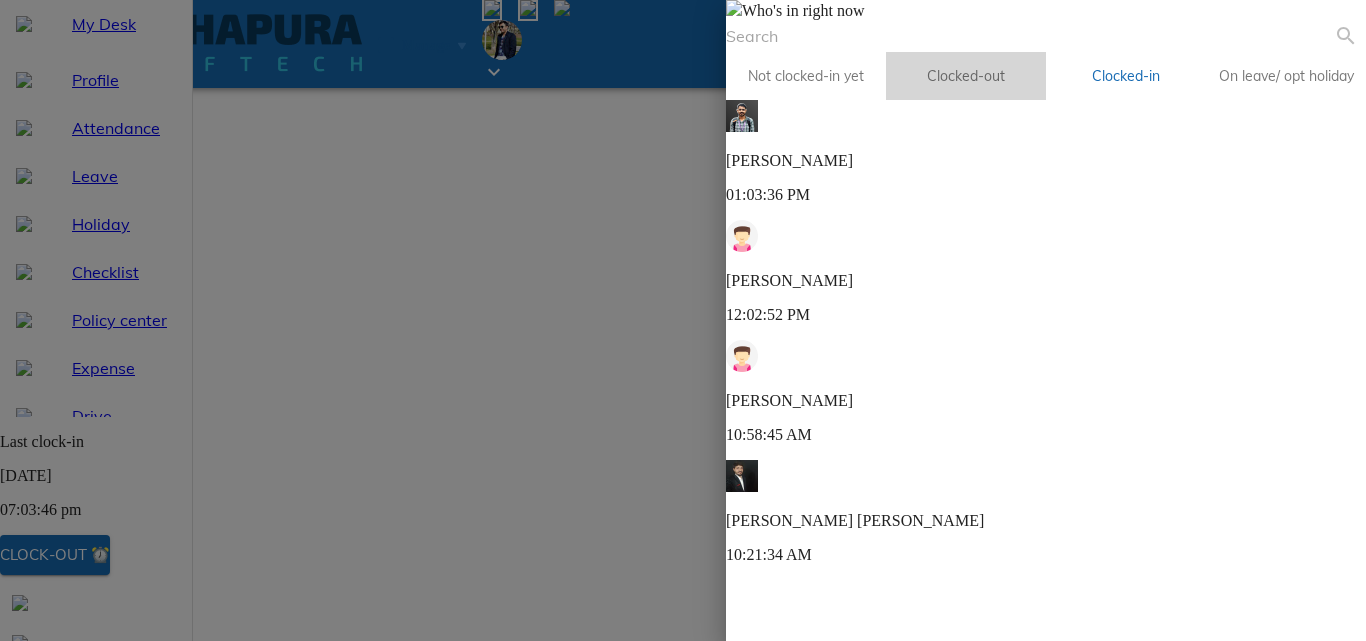 drag, startPoint x: 906, startPoint y: 134, endPoint x: 827, endPoint y: 135, distance: 79.00633 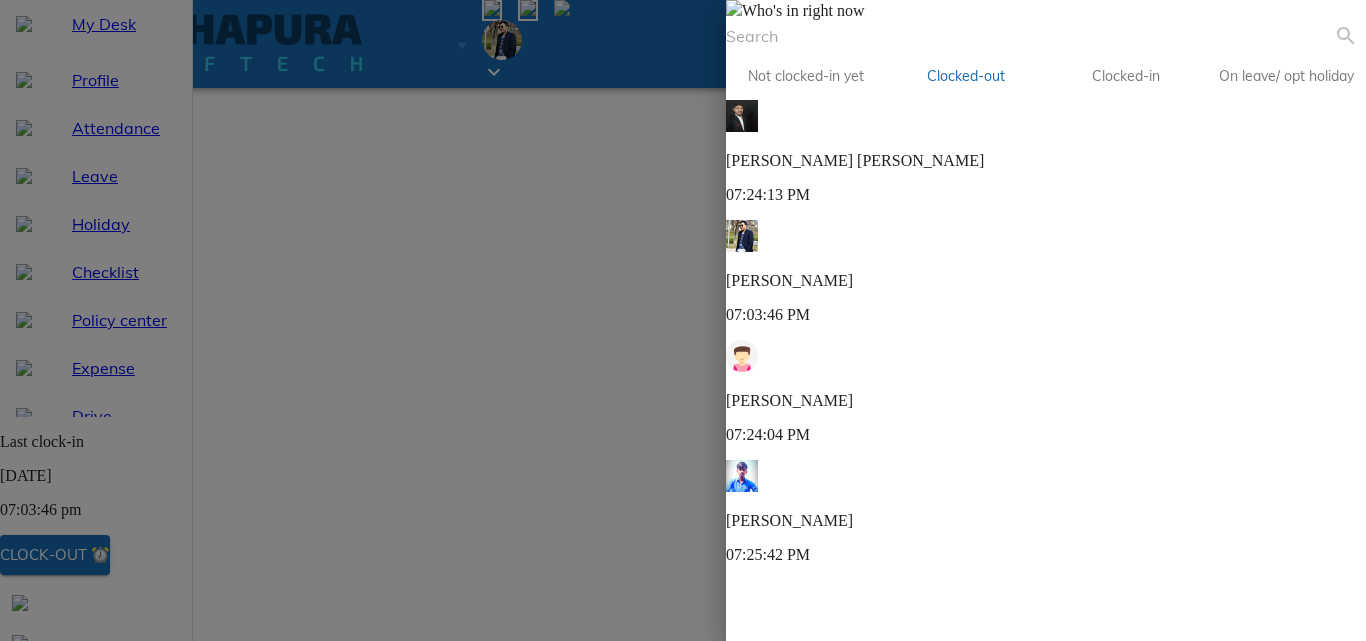 click on "[PERSON_NAME]" at bounding box center (1046, 281) 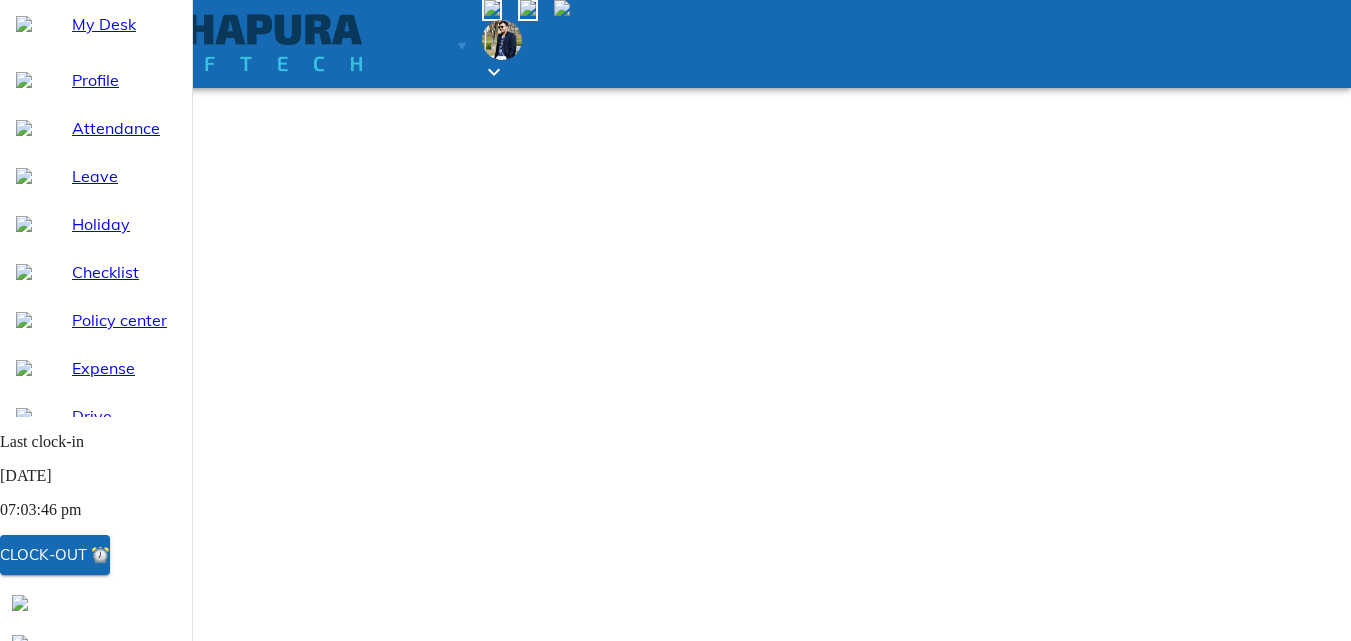 scroll, scrollTop: 100, scrollLeft: 0, axis: vertical 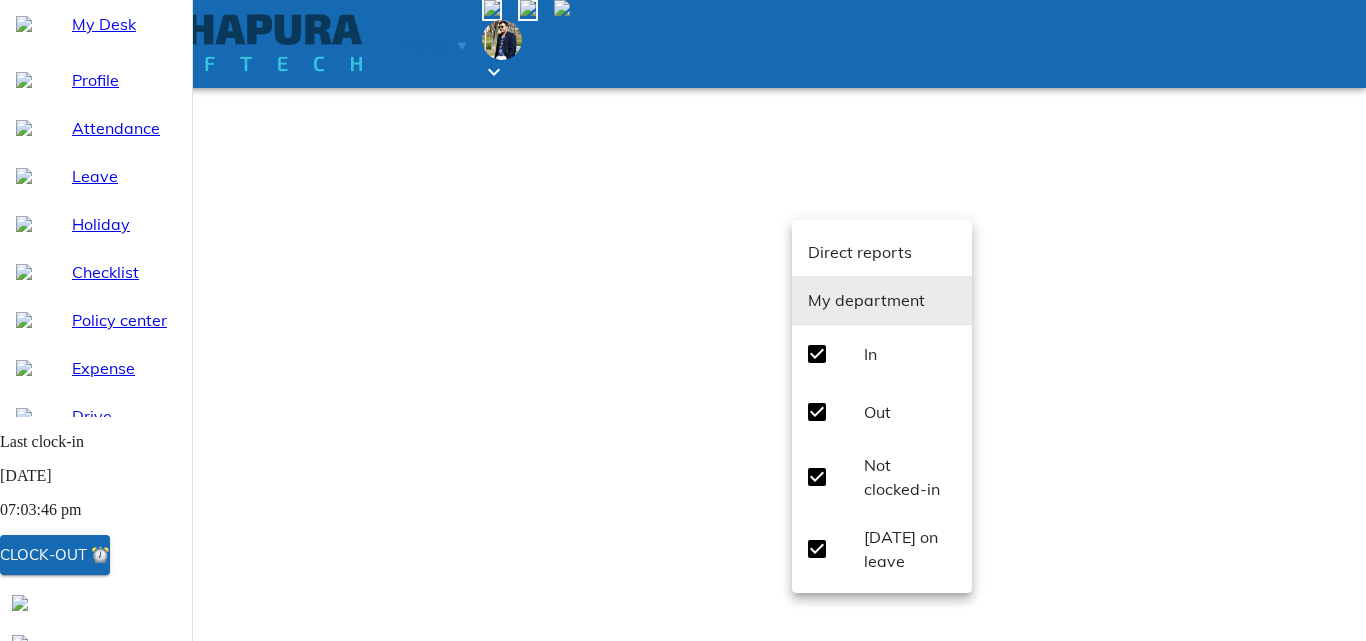 click at bounding box center (683, 320) 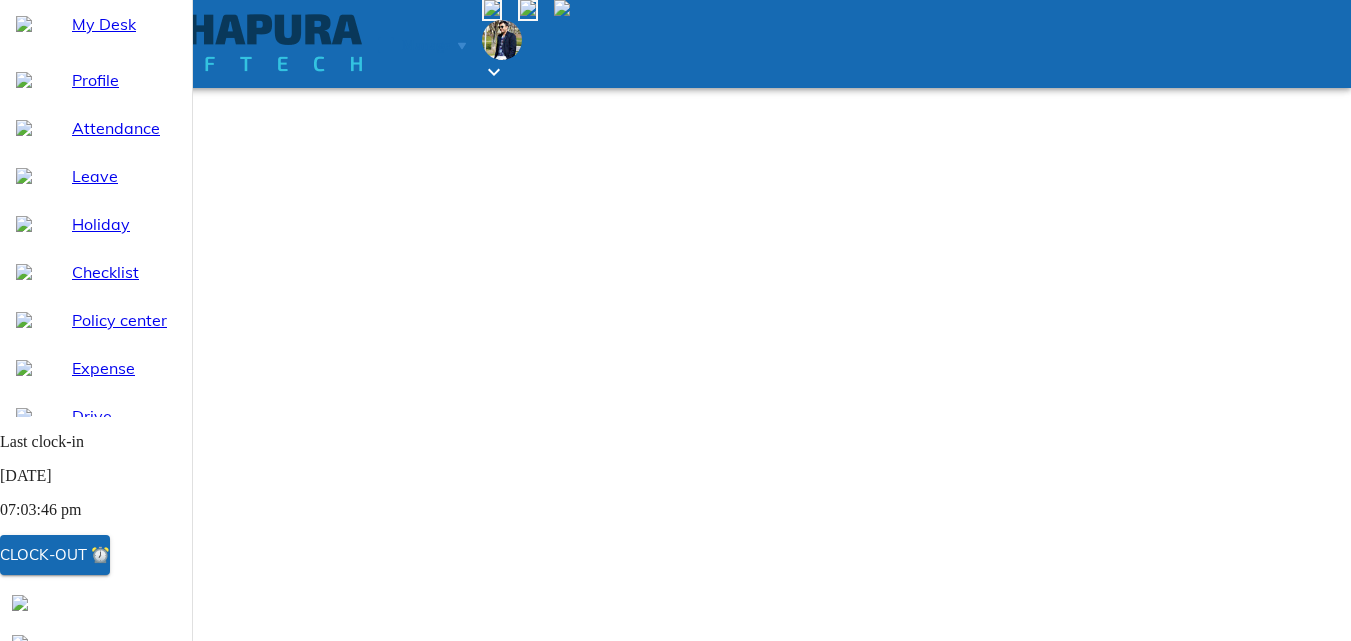 click on "Attendance" at bounding box center [124, 128] 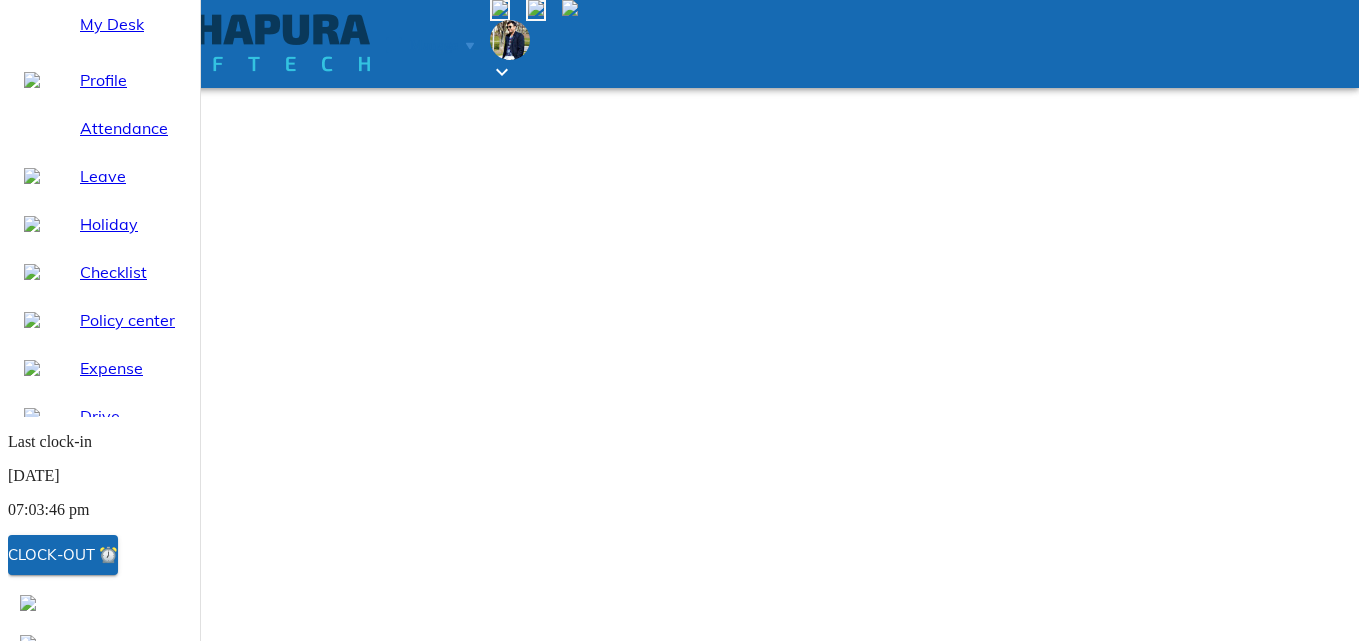 scroll, scrollTop: 0, scrollLeft: 0, axis: both 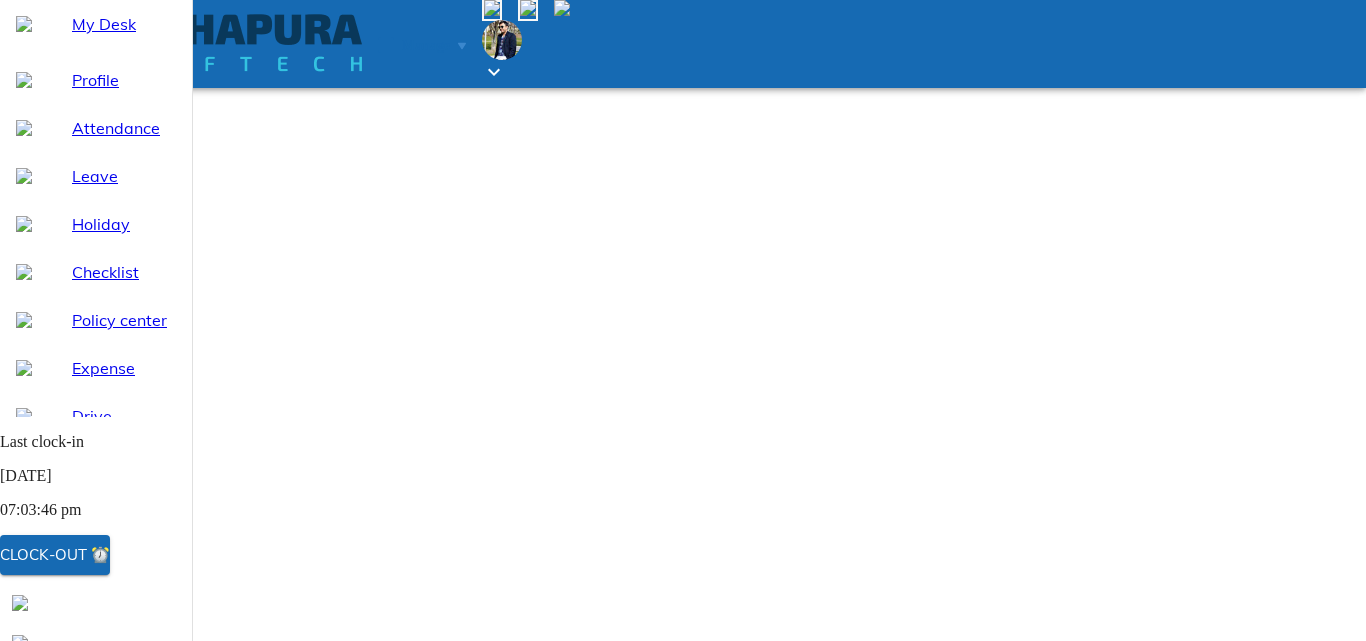 select on "7" 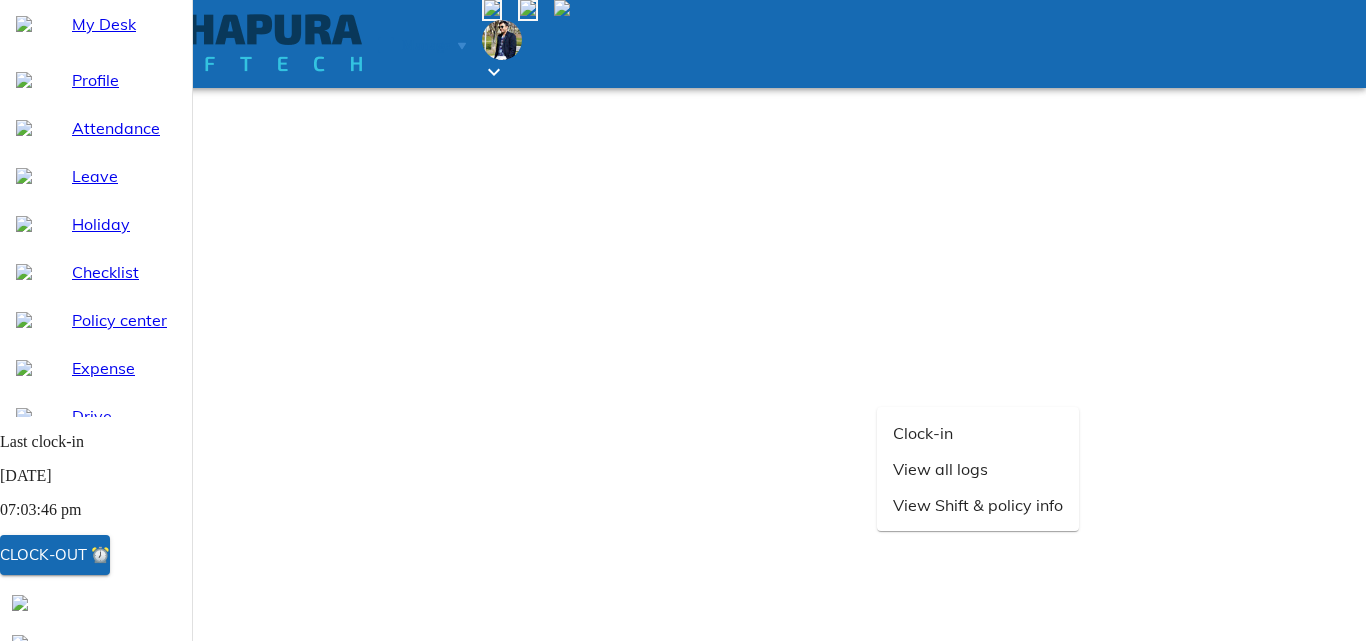 click on "View all logs" at bounding box center [978, 469] 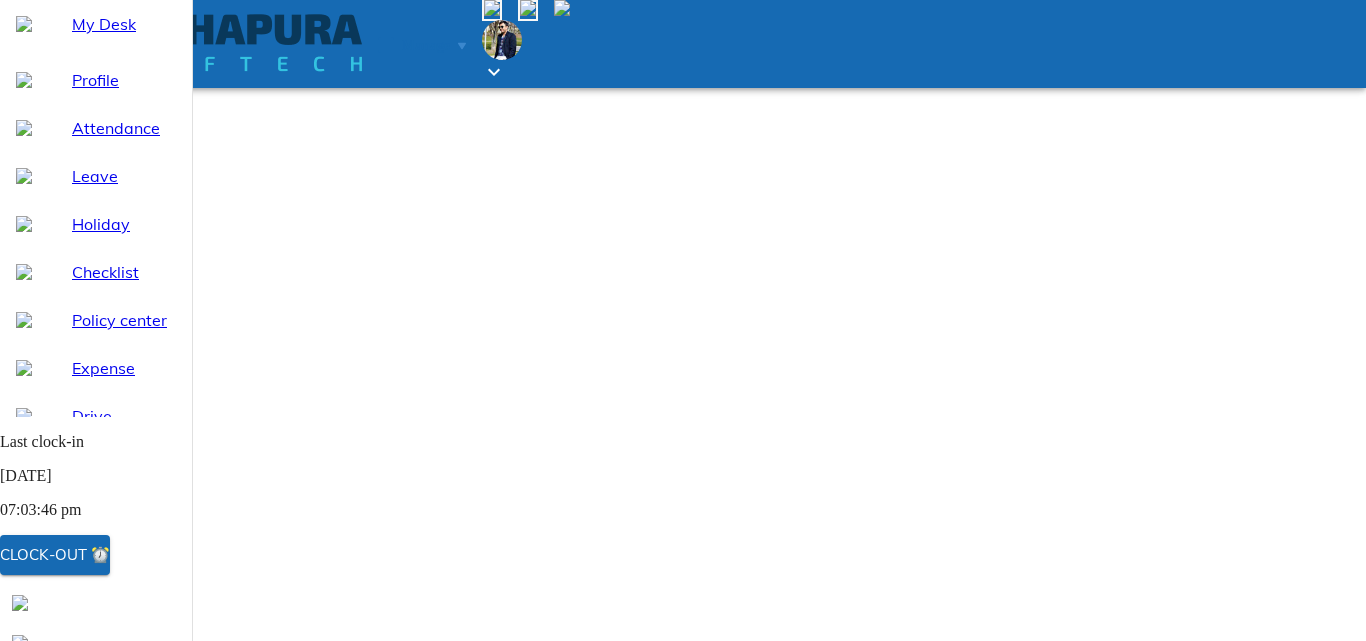 click 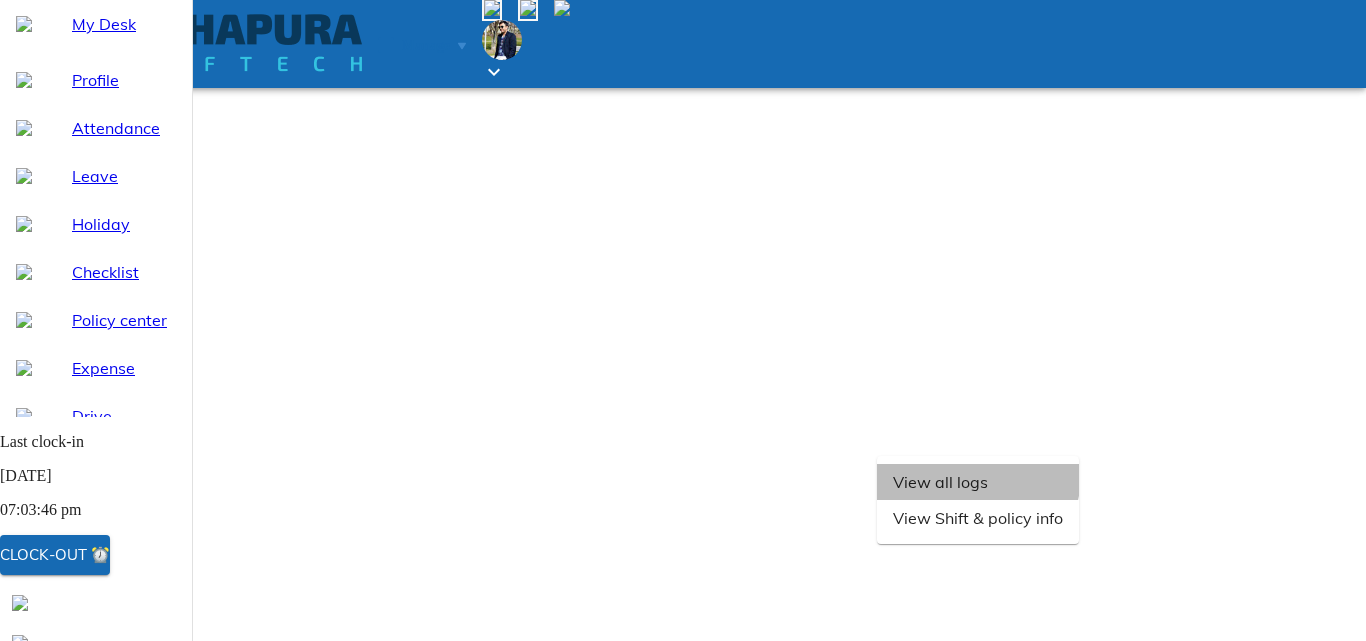 click on "View all logs" at bounding box center [978, 482] 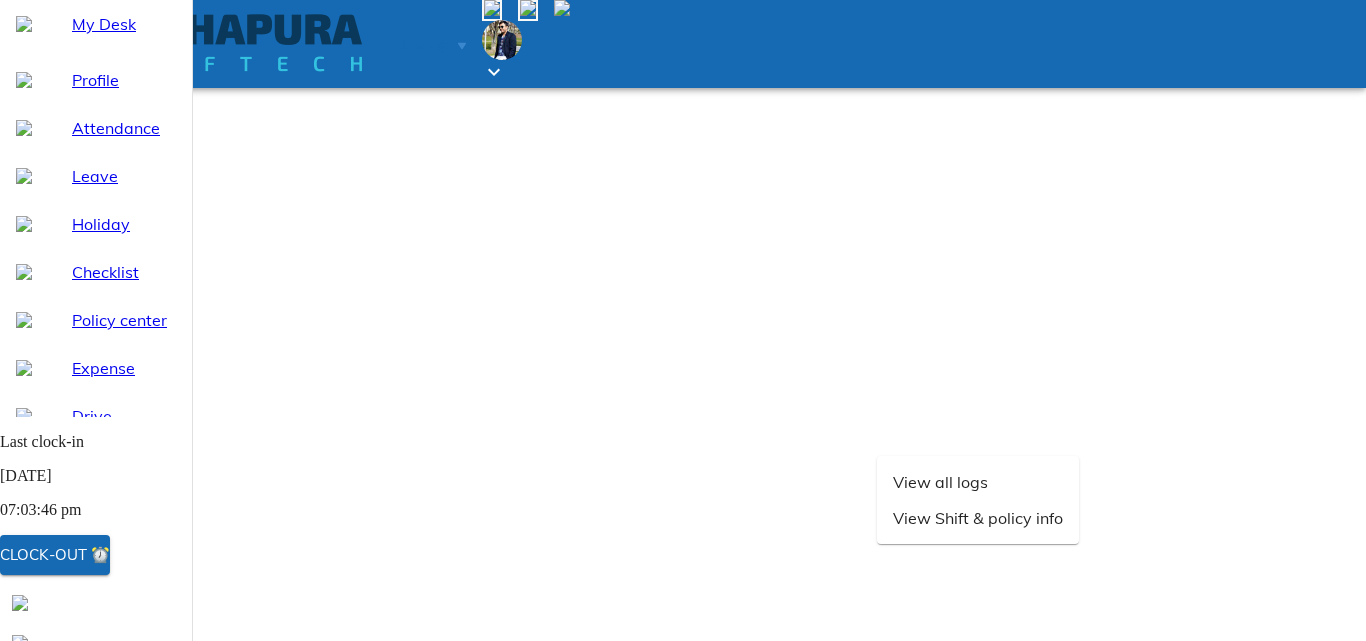 click at bounding box center [8, 750] 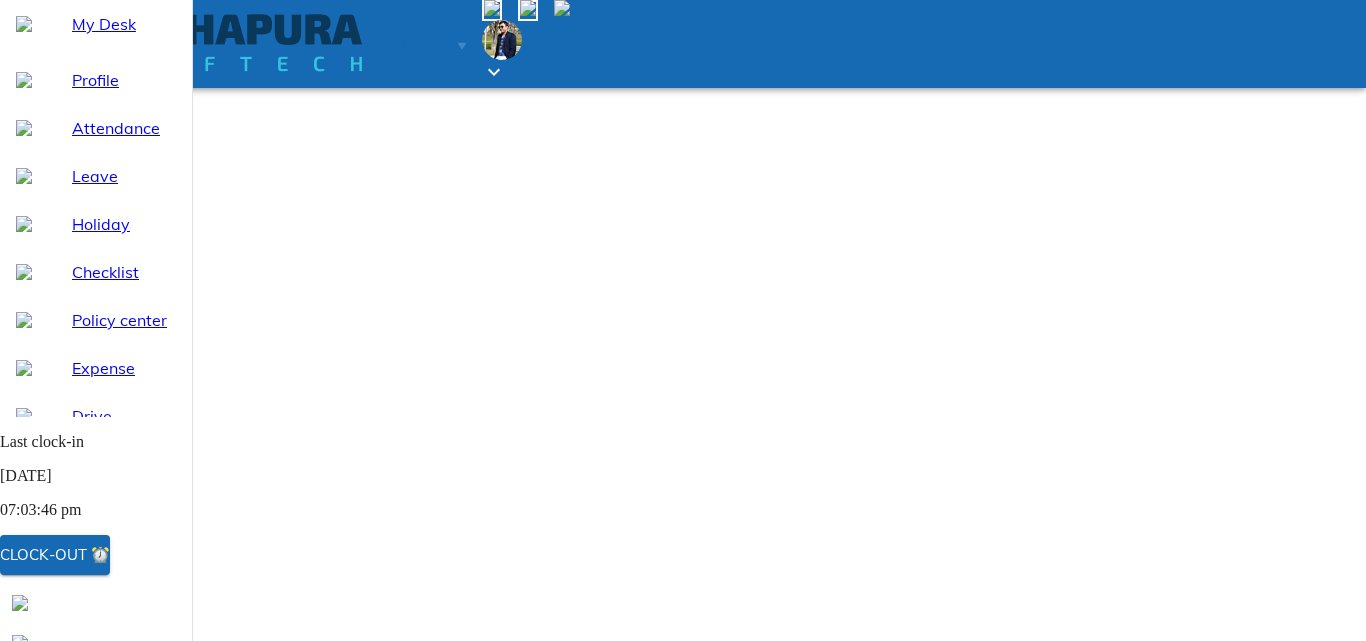 click 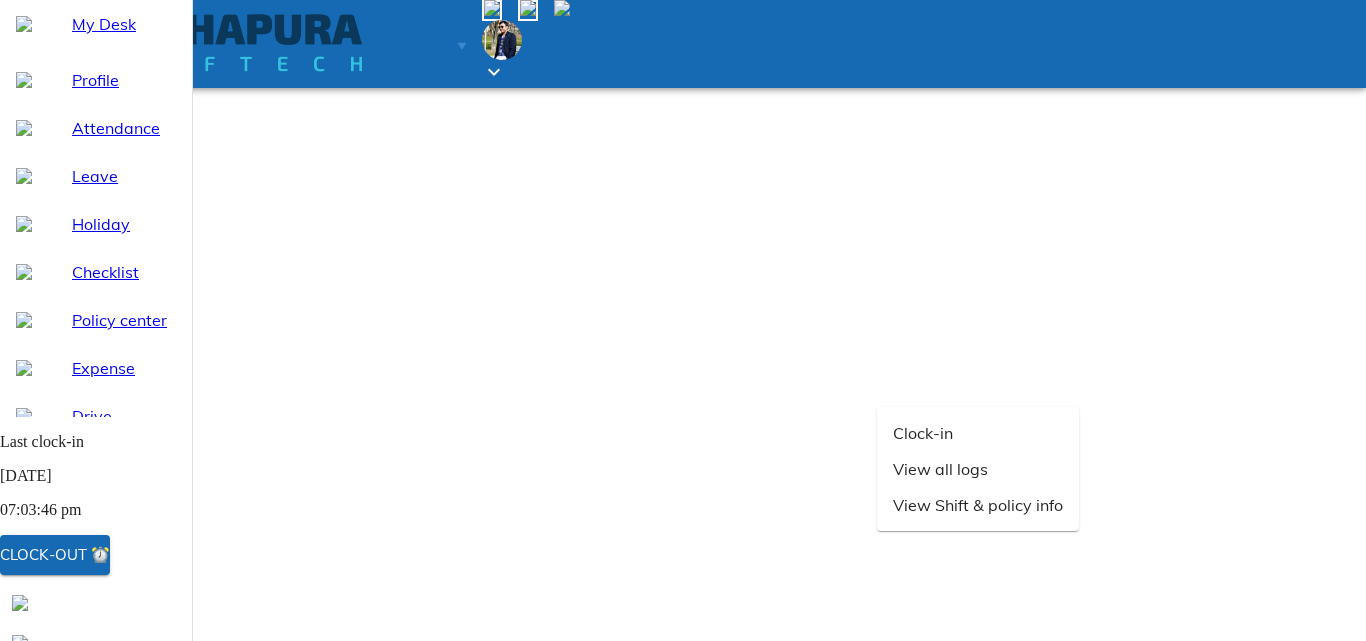 click on "00:25:00" at bounding box center [782, 1148] 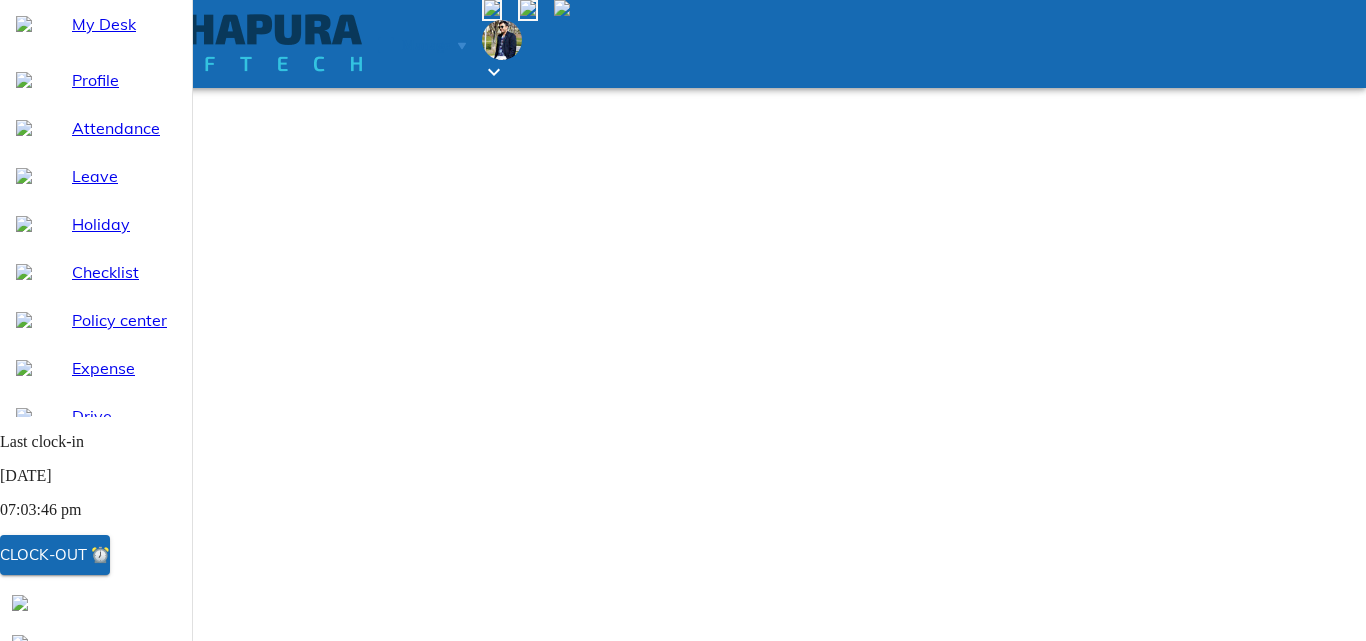 click 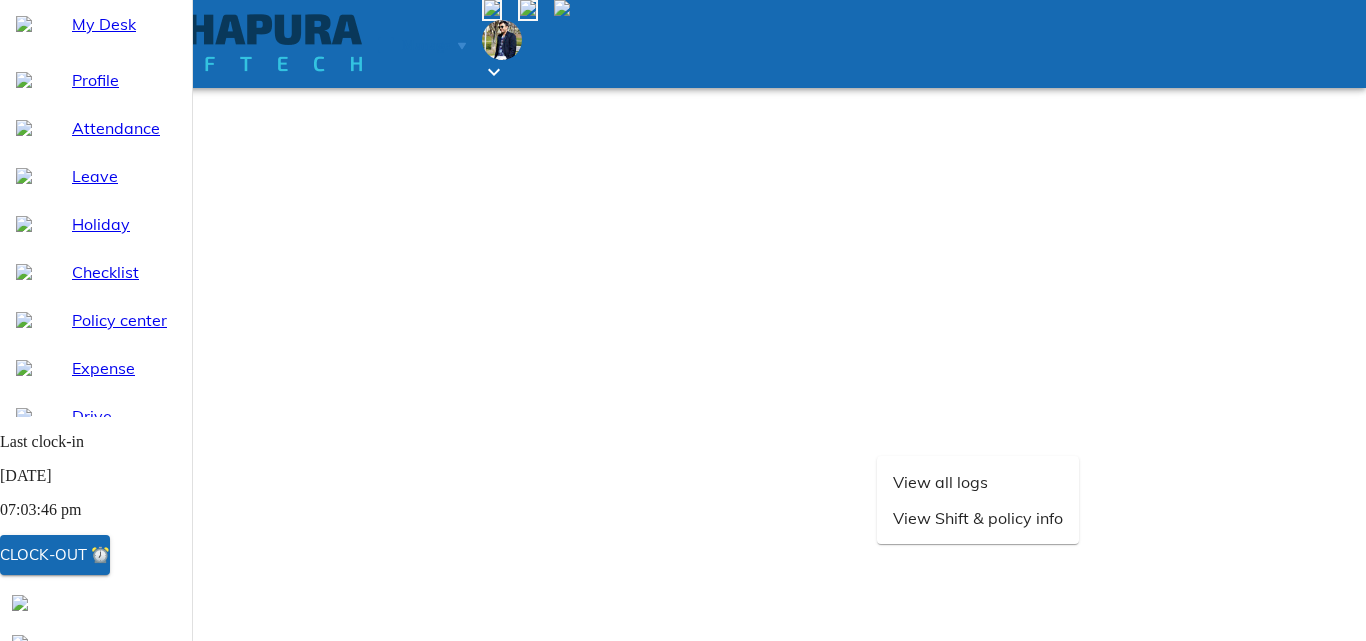 click on "View Shift & policy info" at bounding box center [978, 518] 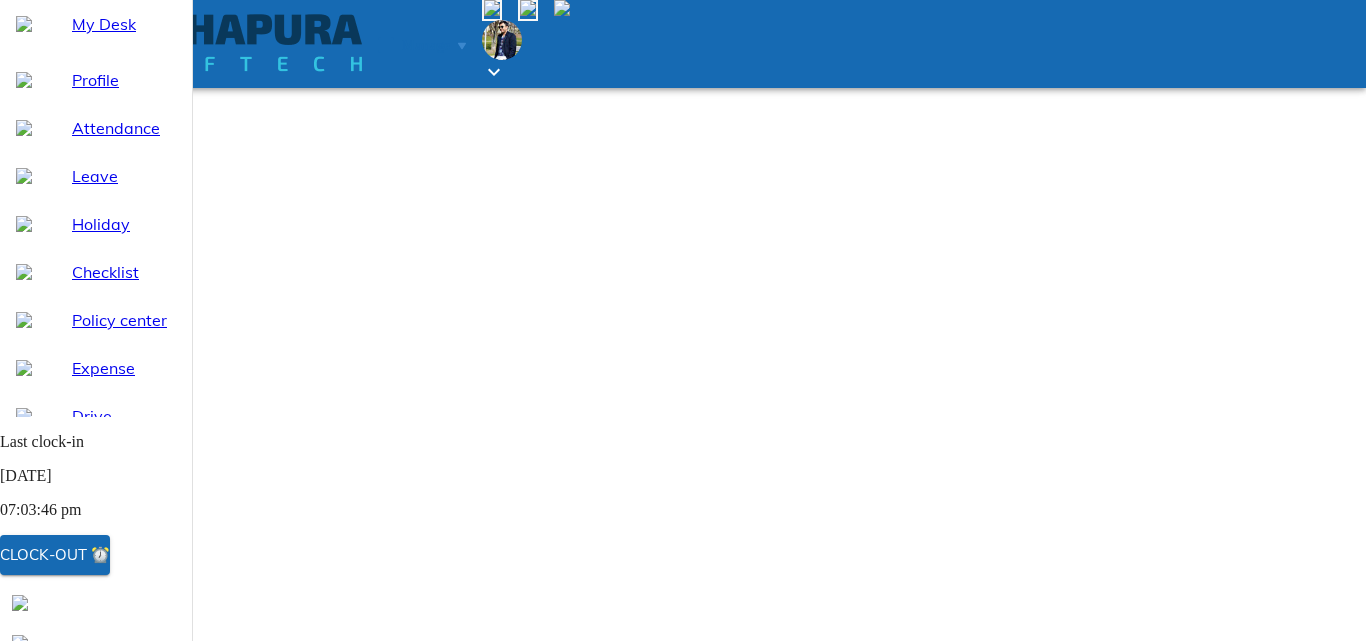click 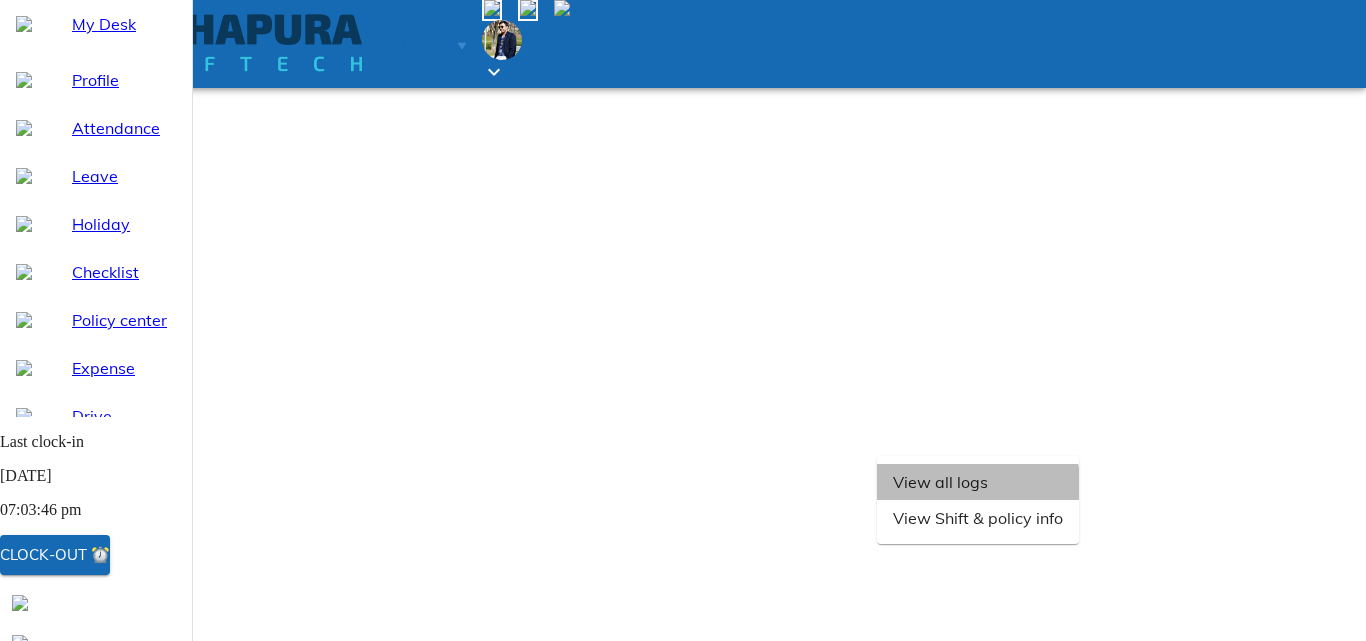 click on "View all logs" at bounding box center [978, 482] 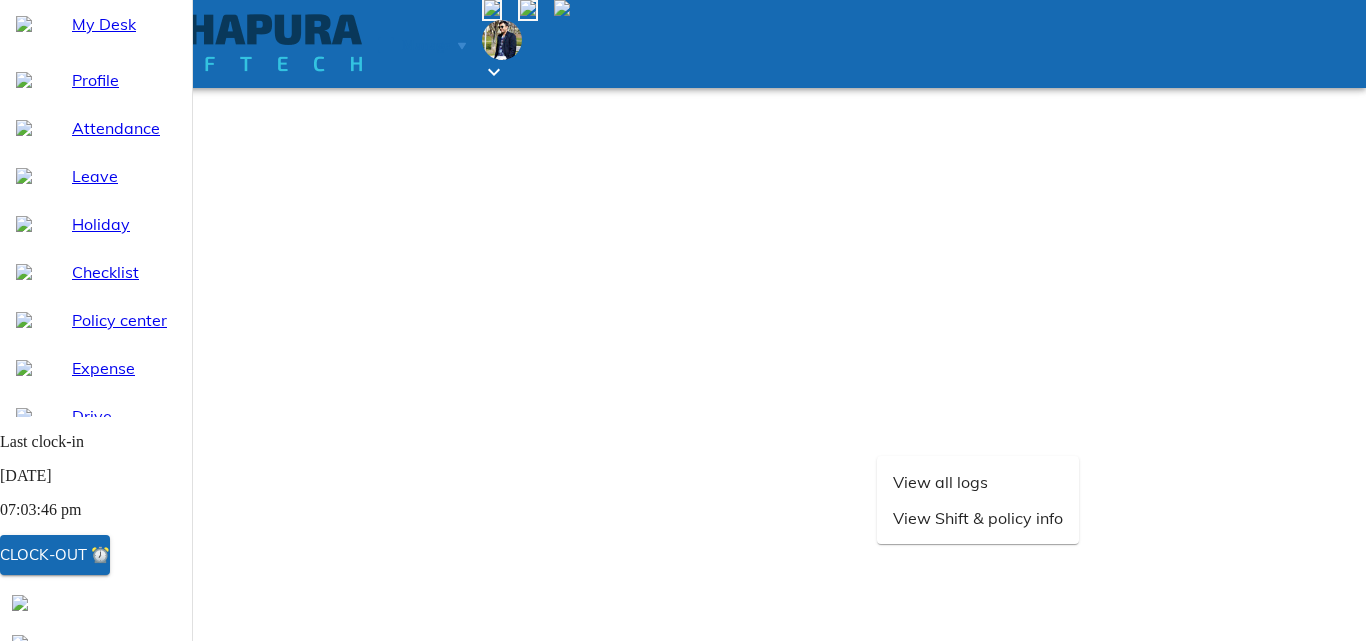 click at bounding box center (8, 750) 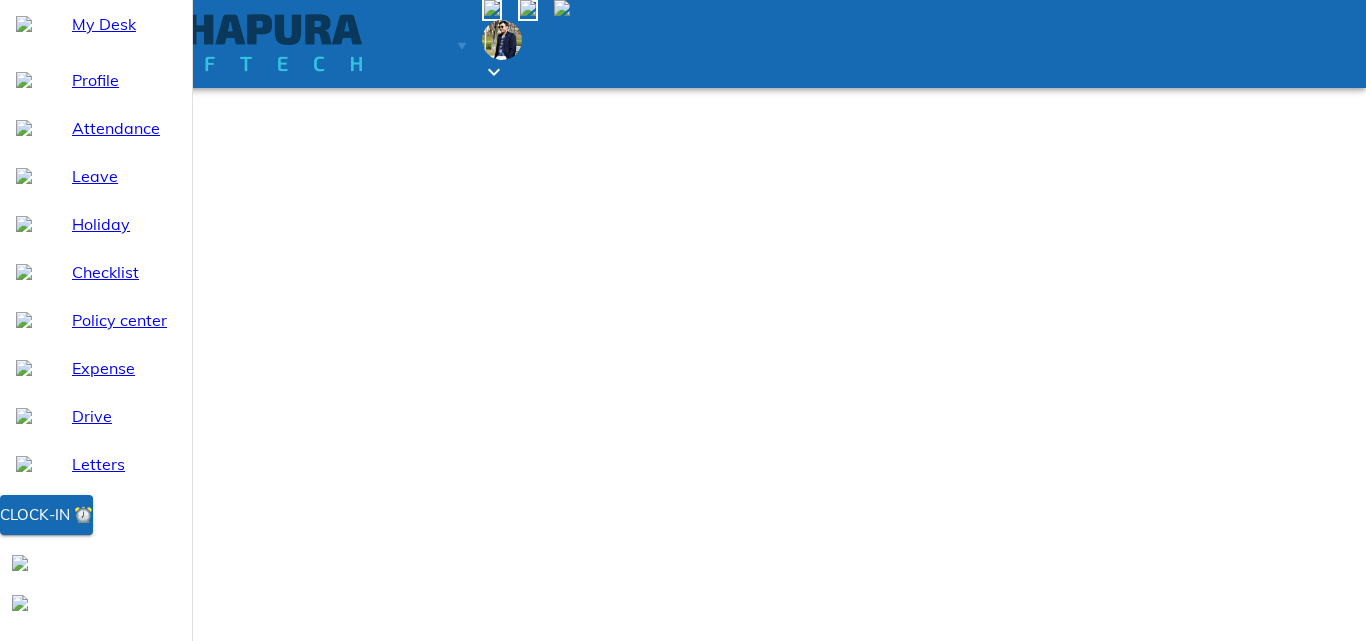 select on "7" 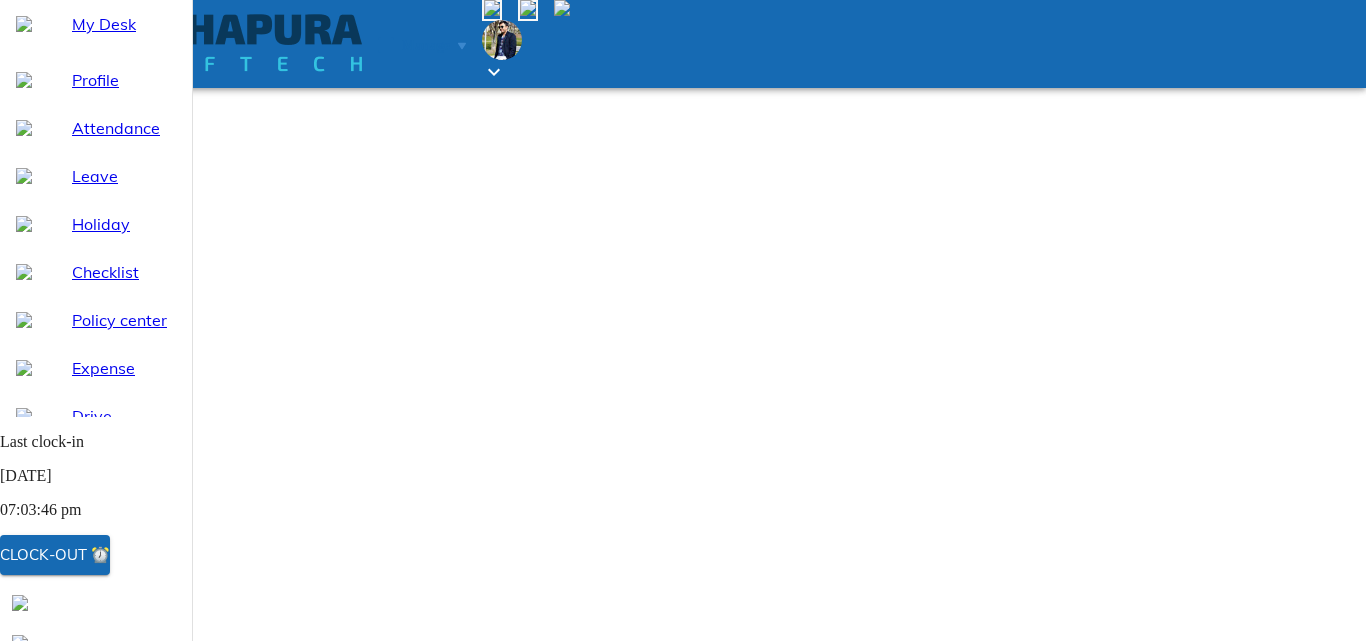 scroll, scrollTop: 0, scrollLeft: 0, axis: both 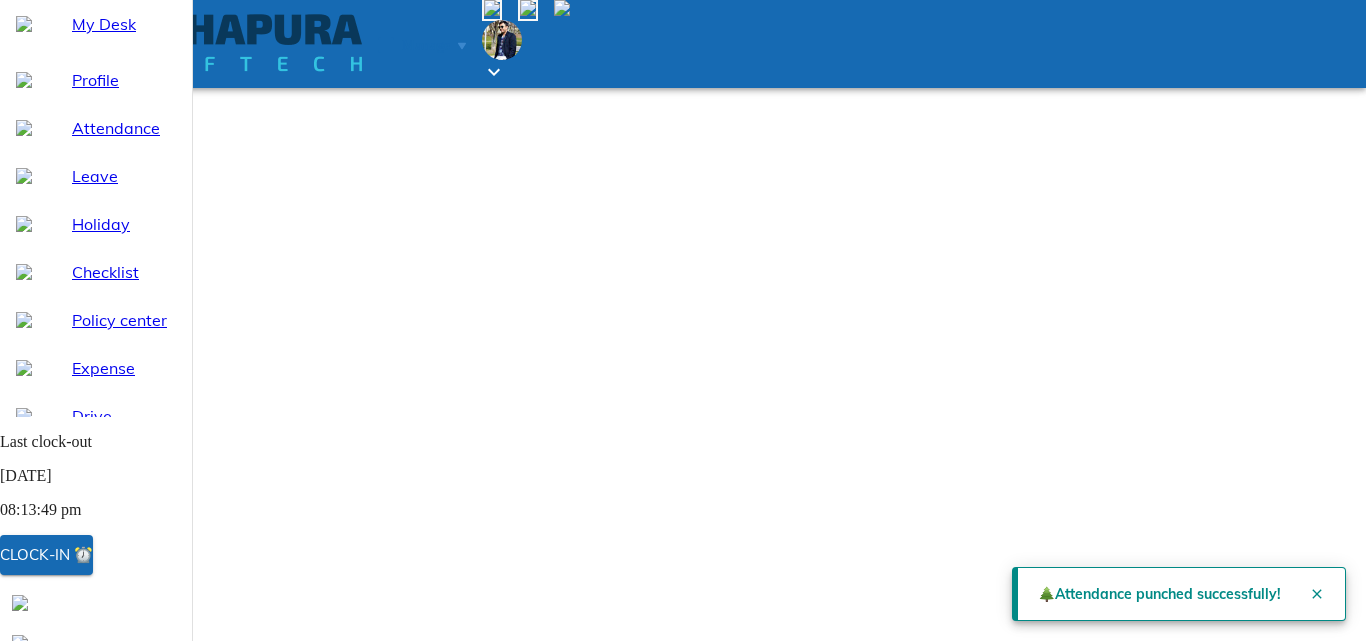 click 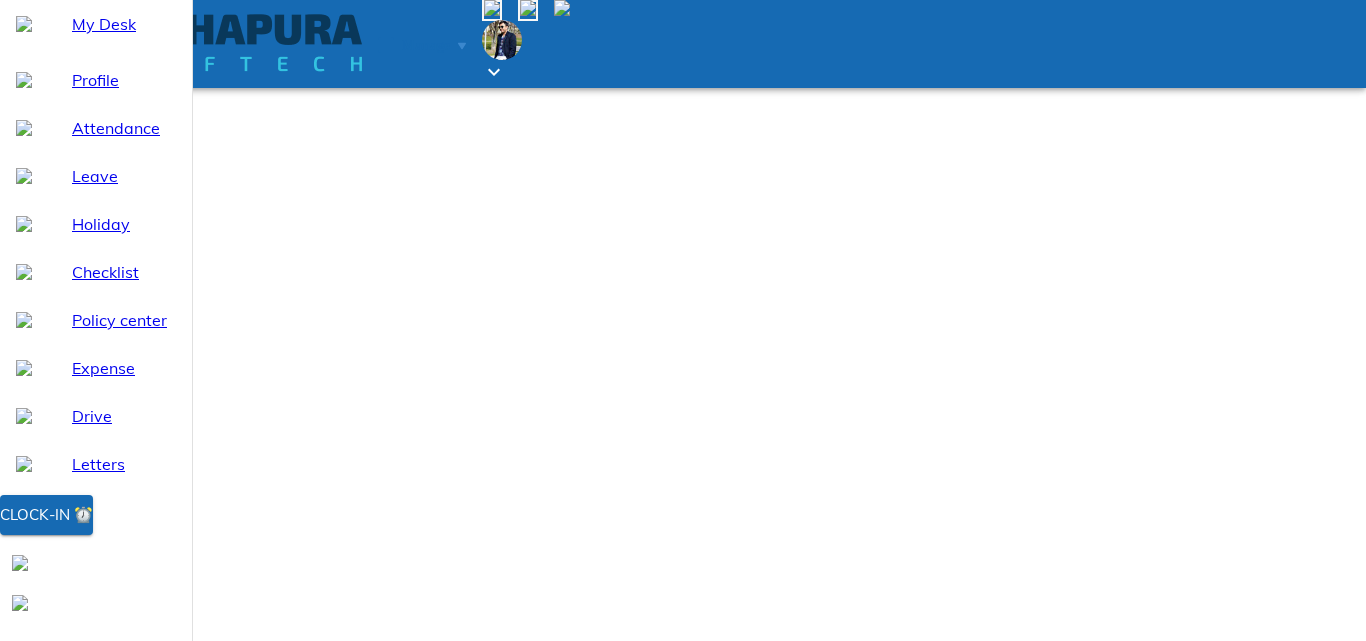 scroll, scrollTop: 0, scrollLeft: 0, axis: both 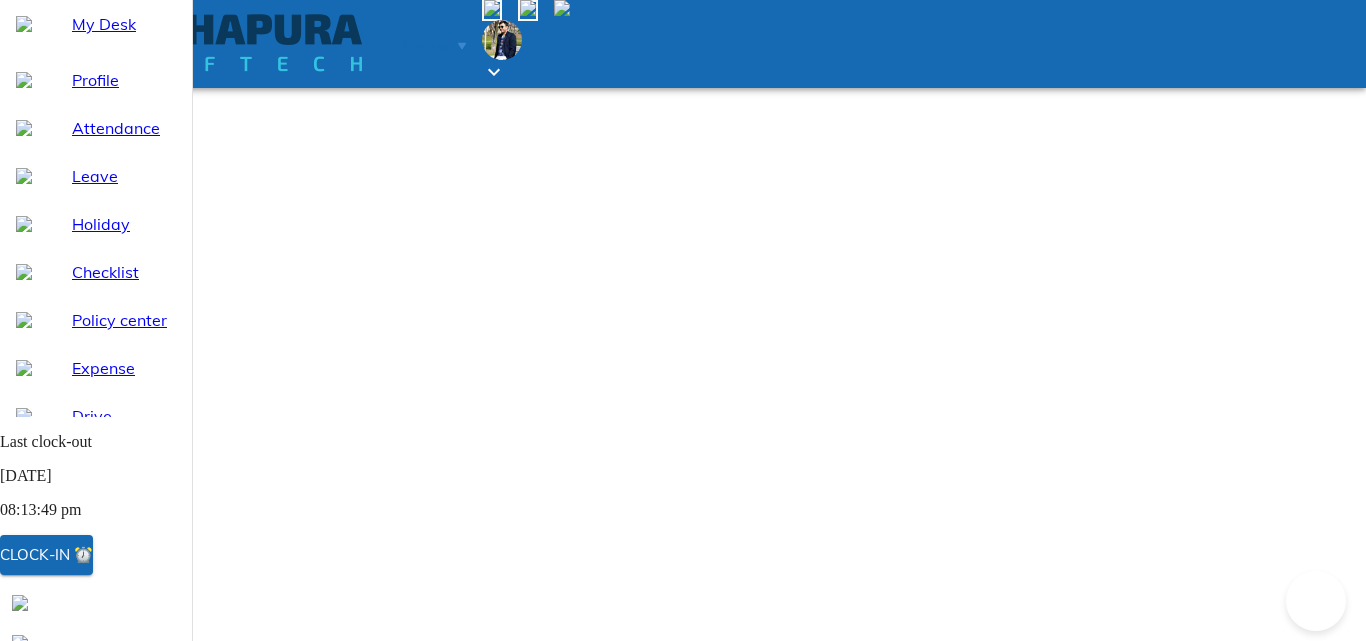 select on "7" 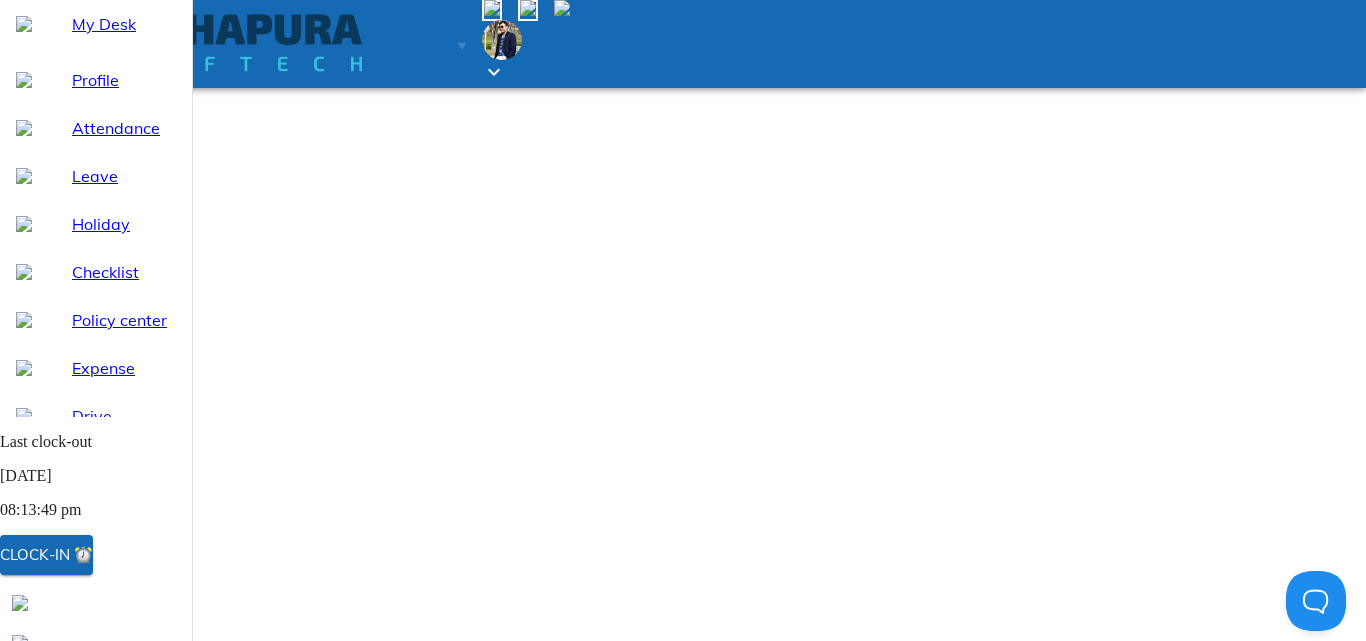 scroll, scrollTop: 0, scrollLeft: 0, axis: both 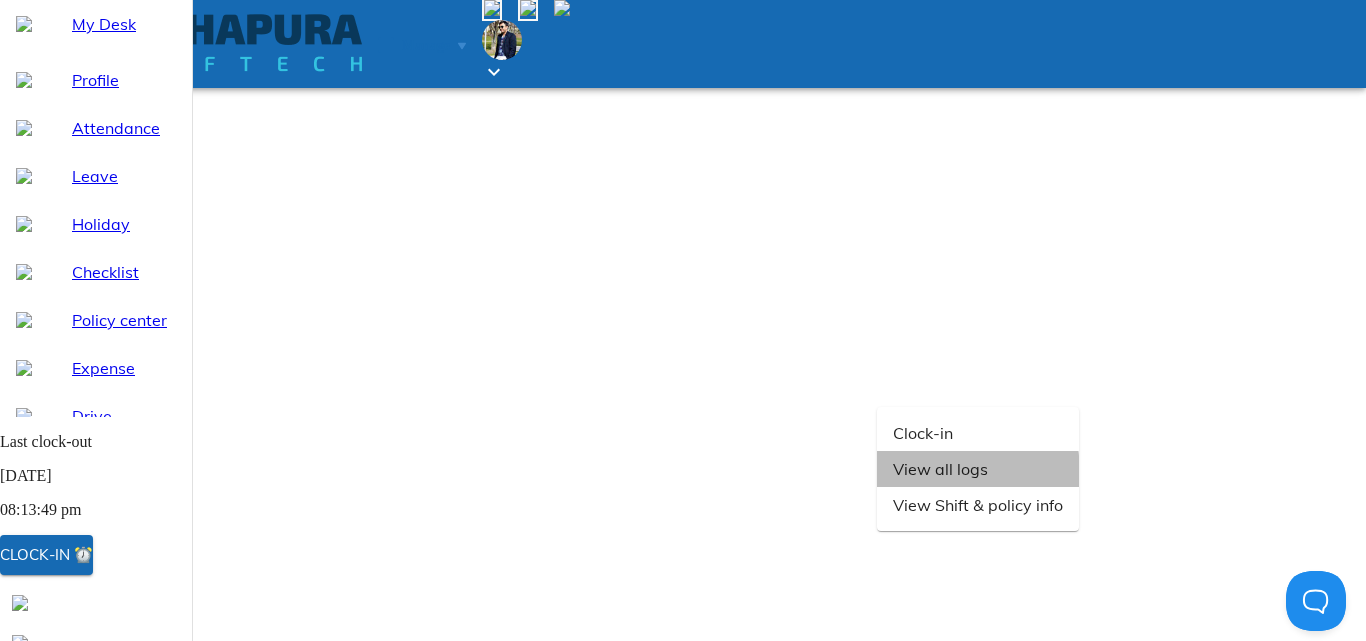 click on "View all logs" at bounding box center [978, 469] 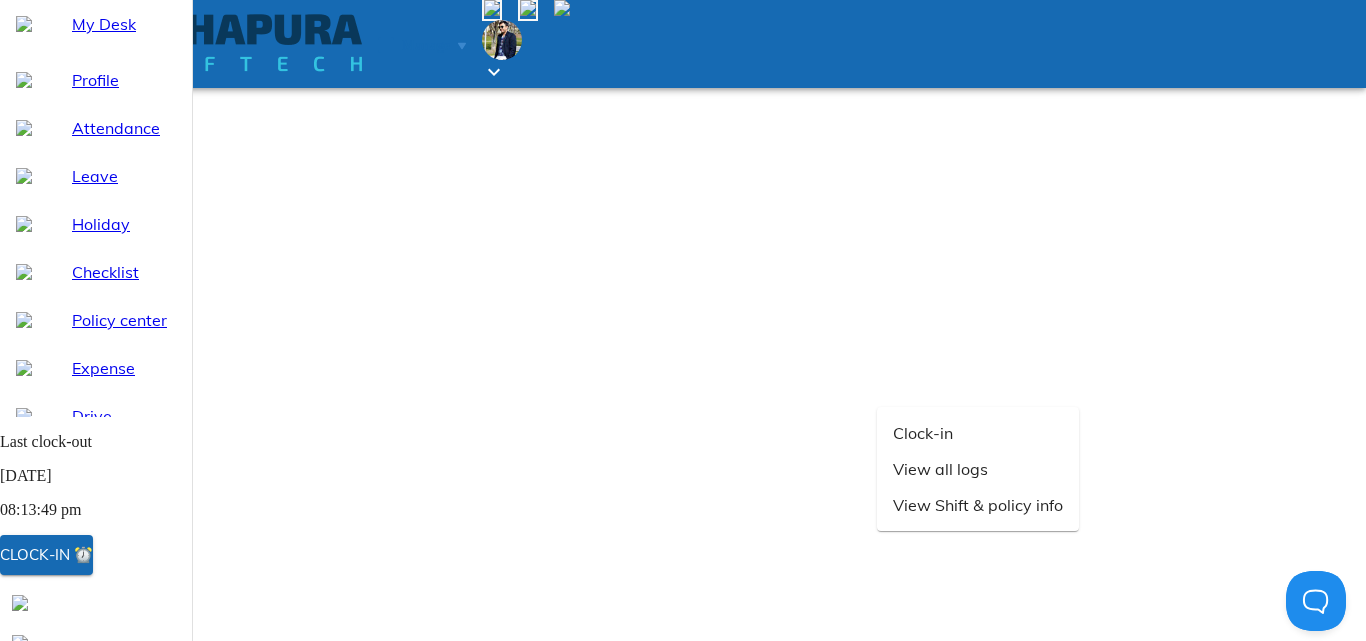 click at bounding box center (16, 750) 